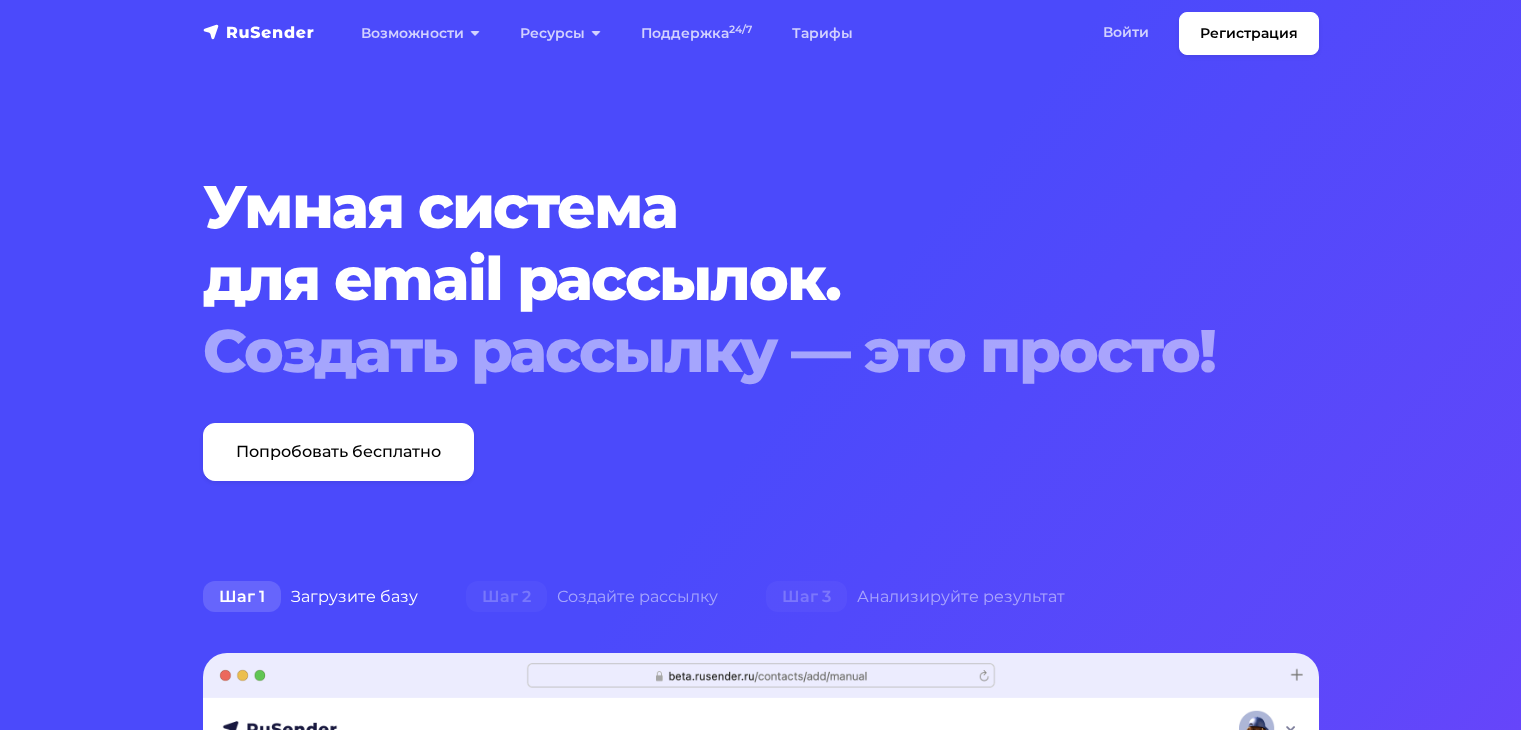 scroll, scrollTop: 0, scrollLeft: 0, axis: both 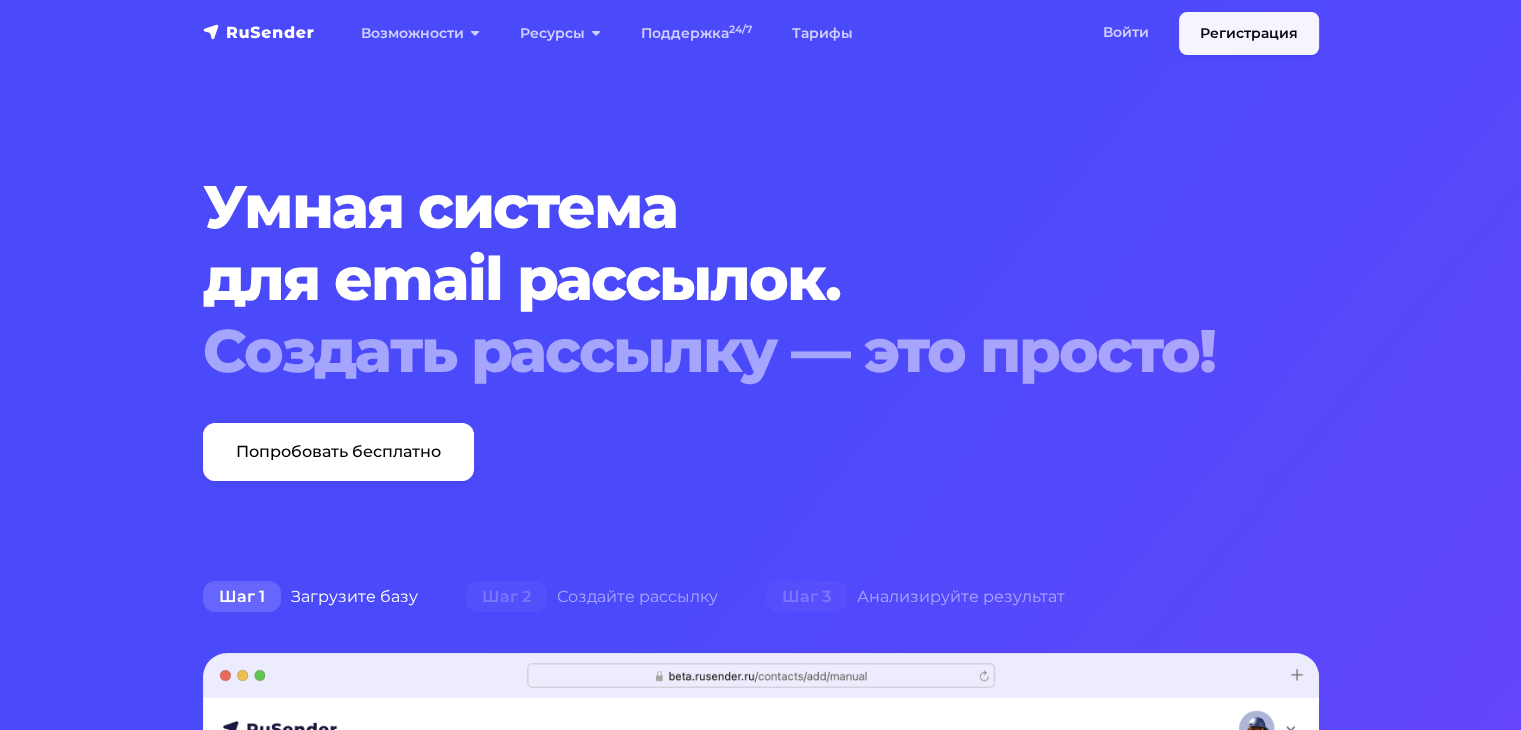 click on "Регистрация" at bounding box center (1249, 33) 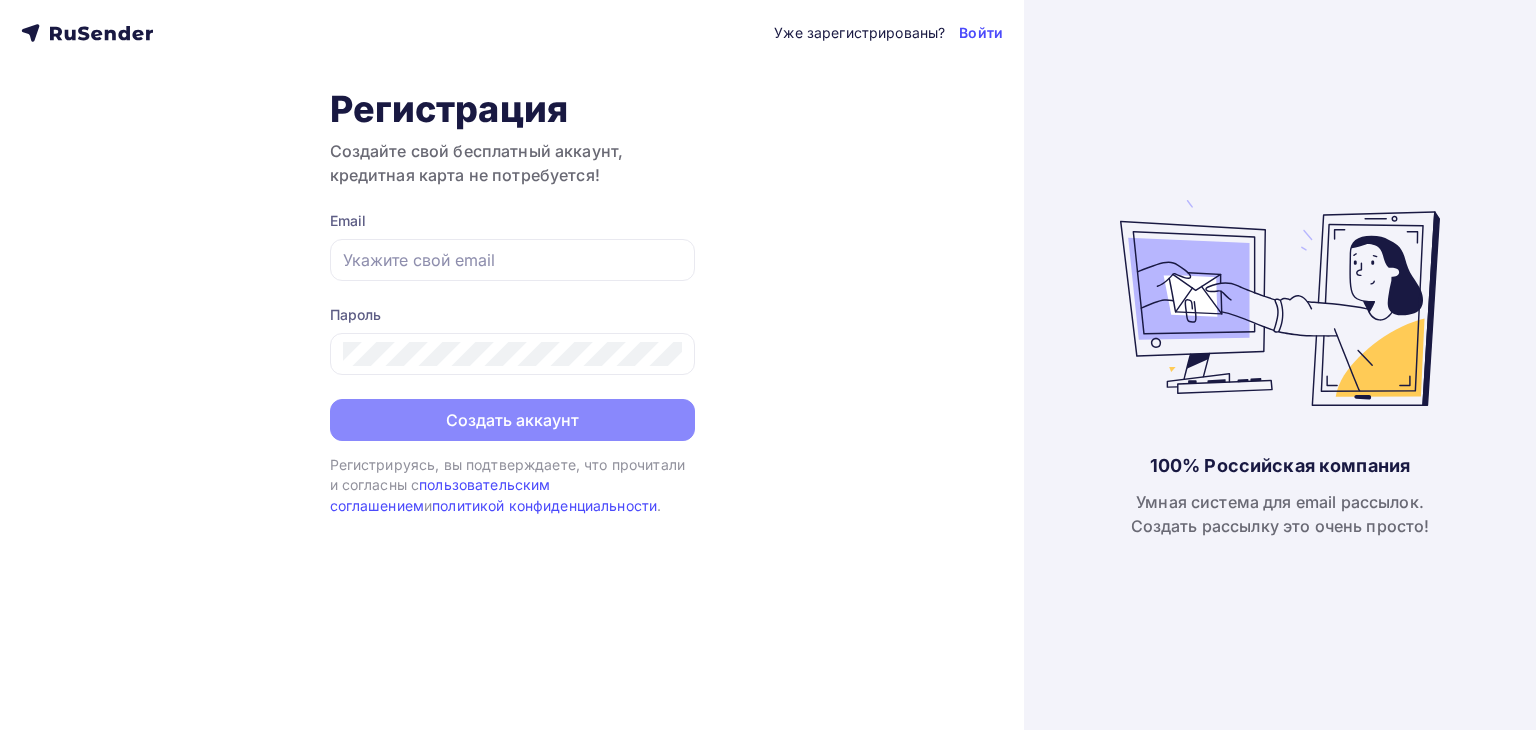scroll, scrollTop: 0, scrollLeft: 0, axis: both 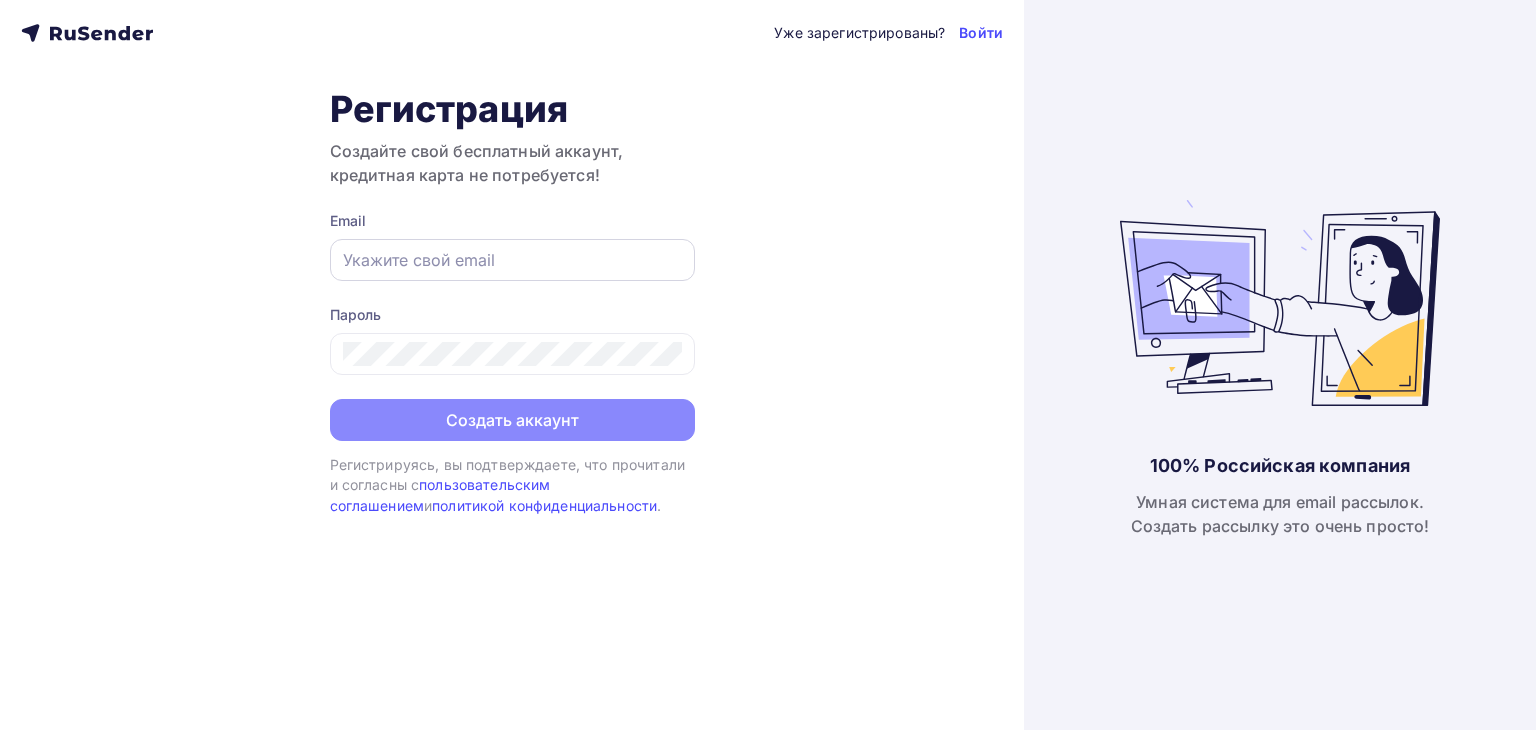 click at bounding box center (512, 260) 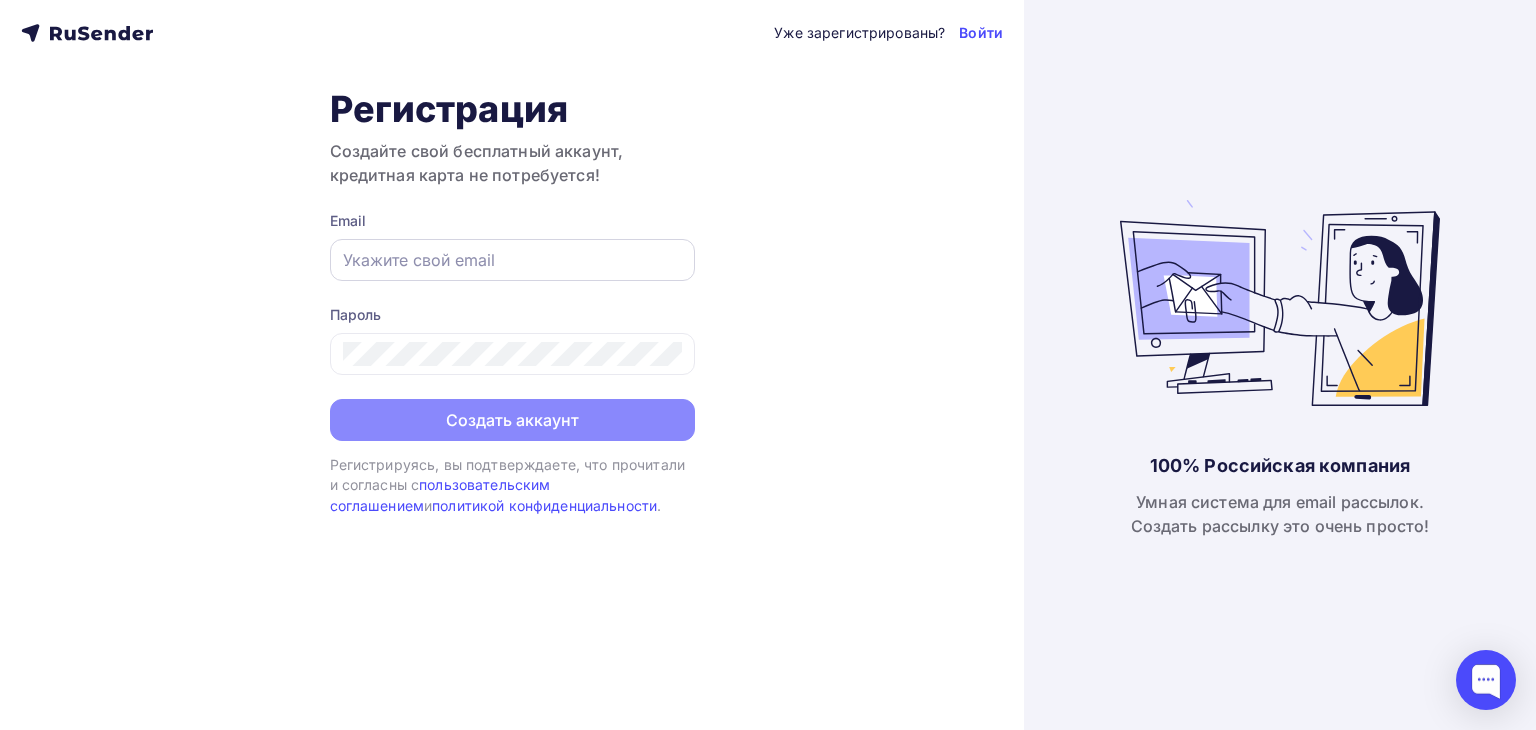 click at bounding box center [512, 260] 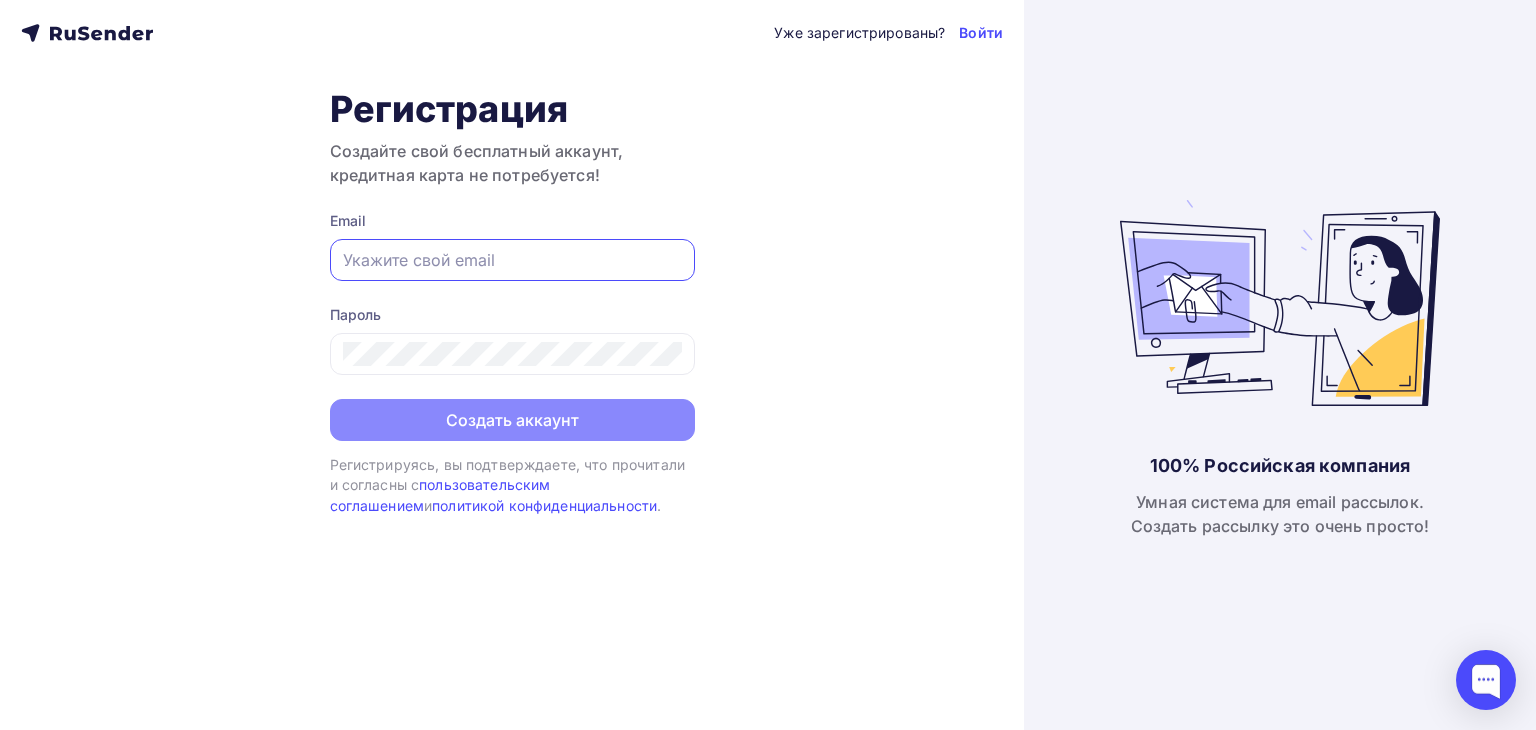 type on "[USERNAME]@[DOMAIN]" 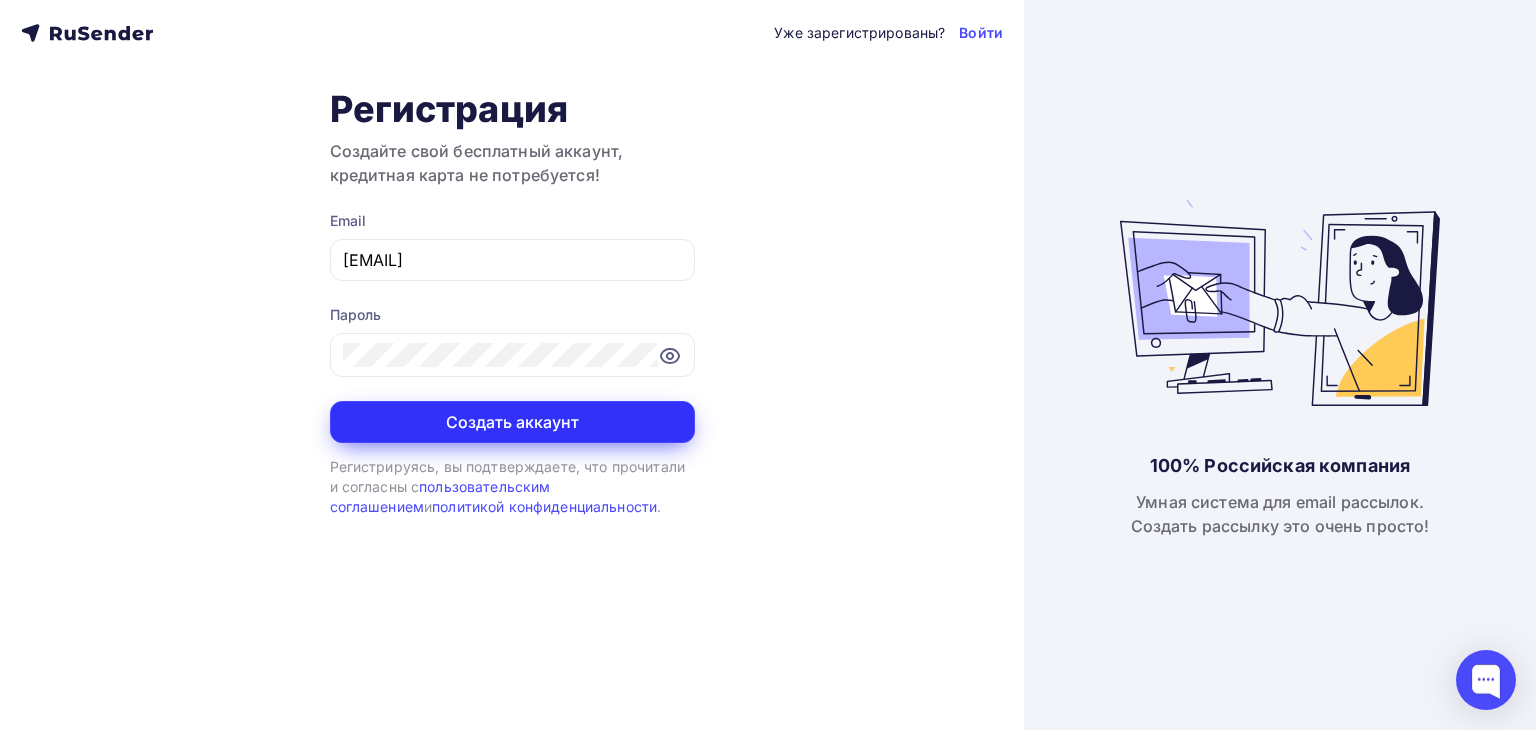 click on "Создать аккаунт" at bounding box center [512, 422] 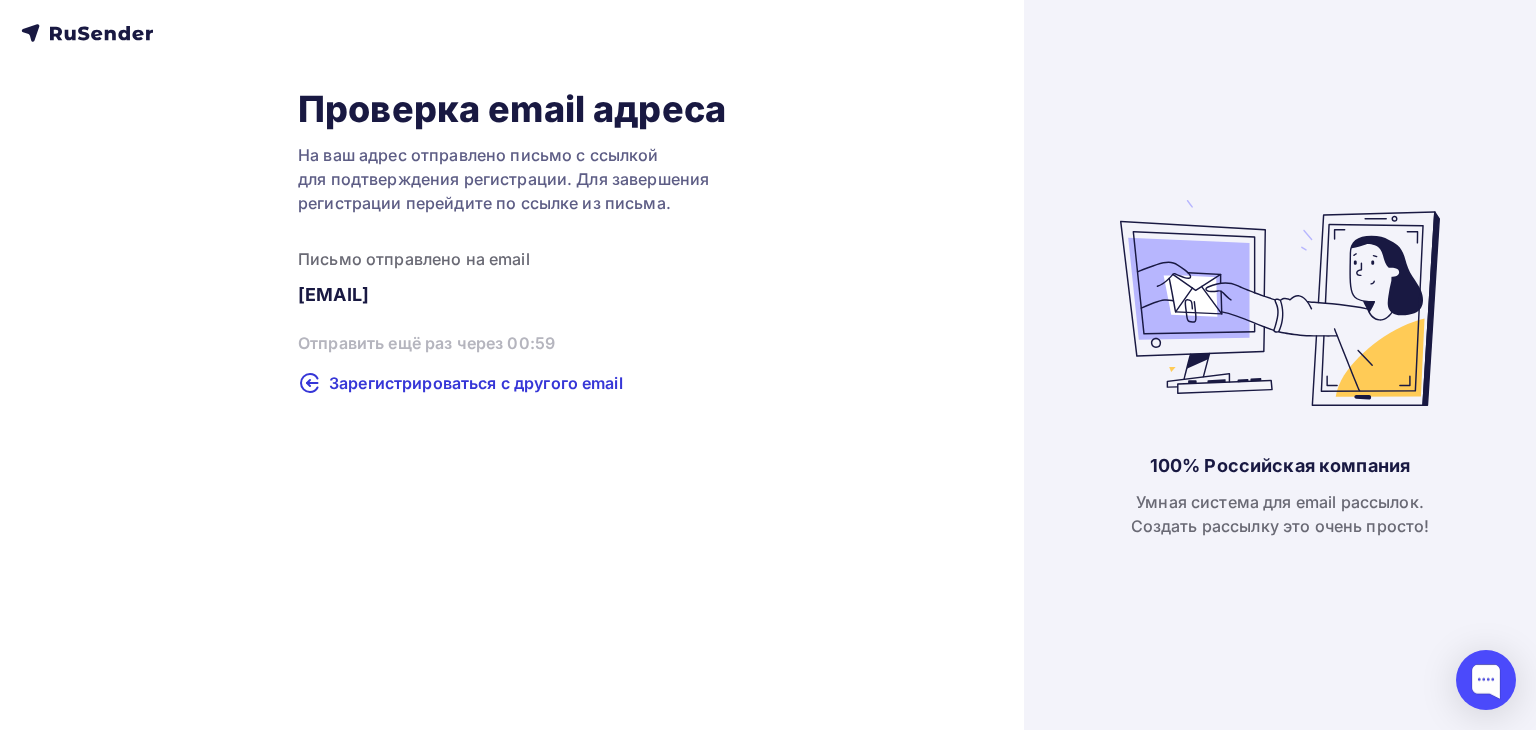 click on "Проверка email адреса   На ваш адрес отправлено письмо с ссылкой для подтверждения регистрации. Для завершения регистрации перейдите по ссылке из письма.   Письмо отправлено на email   kotosin@mail.ru
Отправить ещё раз через 00:59
Зарегистрироваться с другого email" at bounding box center (512, 241) 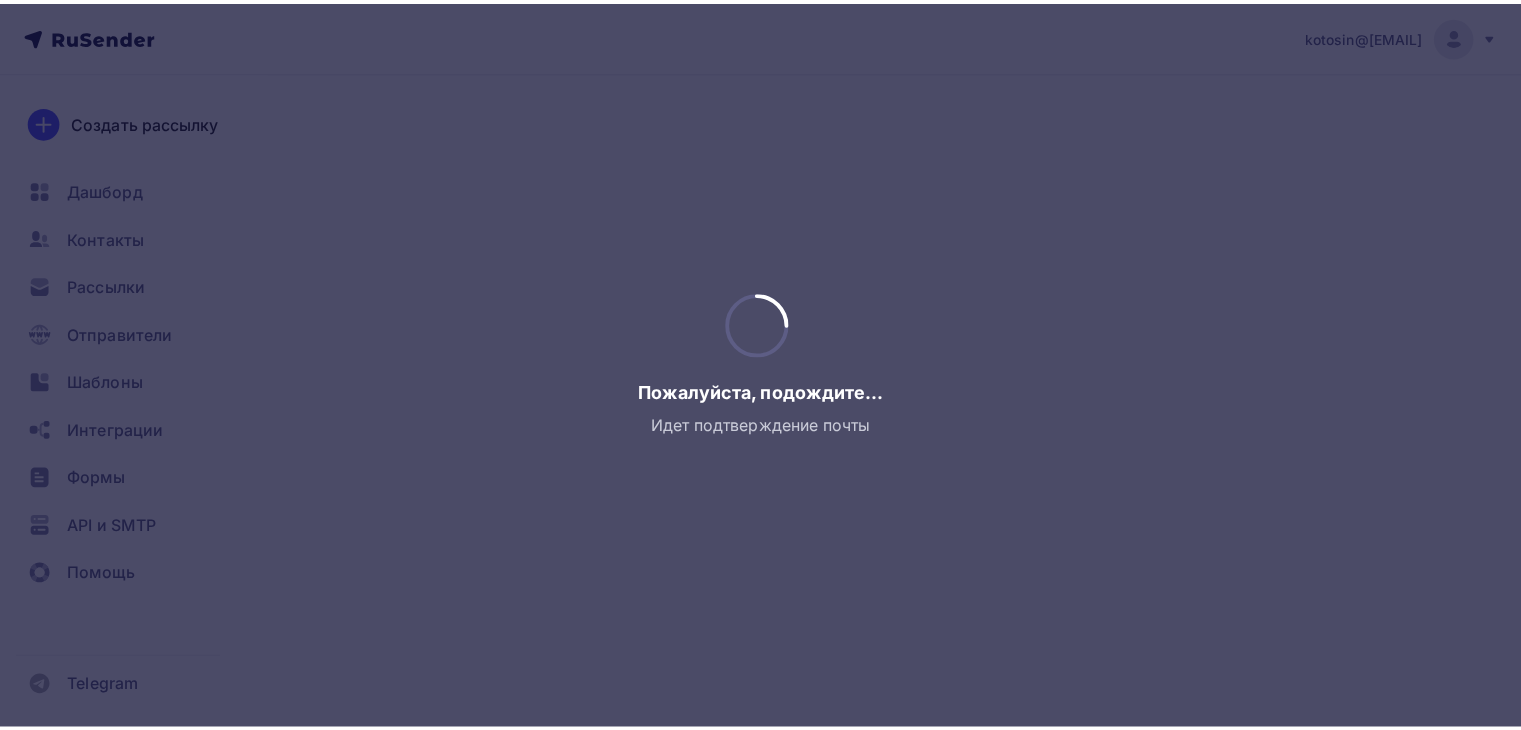 scroll, scrollTop: 0, scrollLeft: 0, axis: both 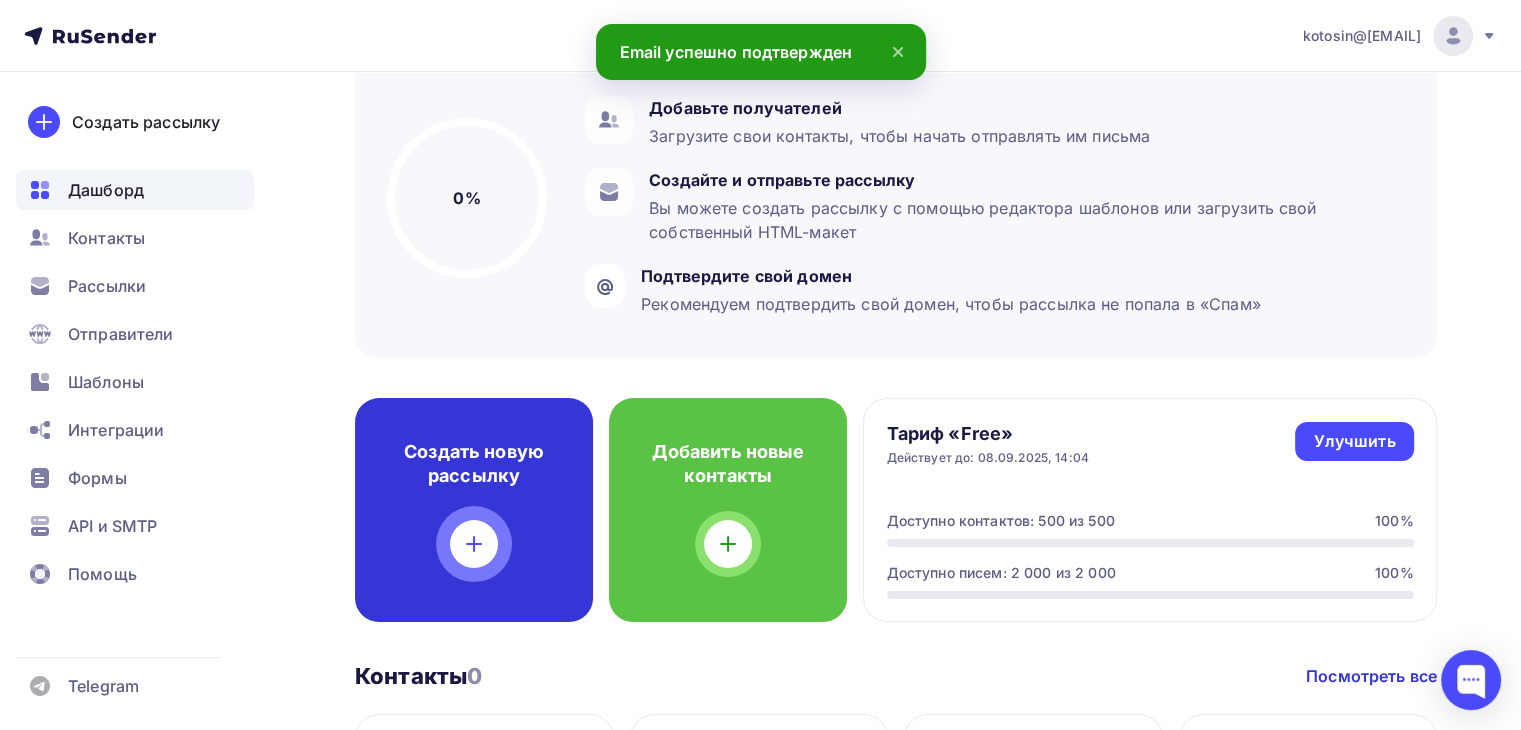 click on "Создать новую рассылку" at bounding box center [474, 510] 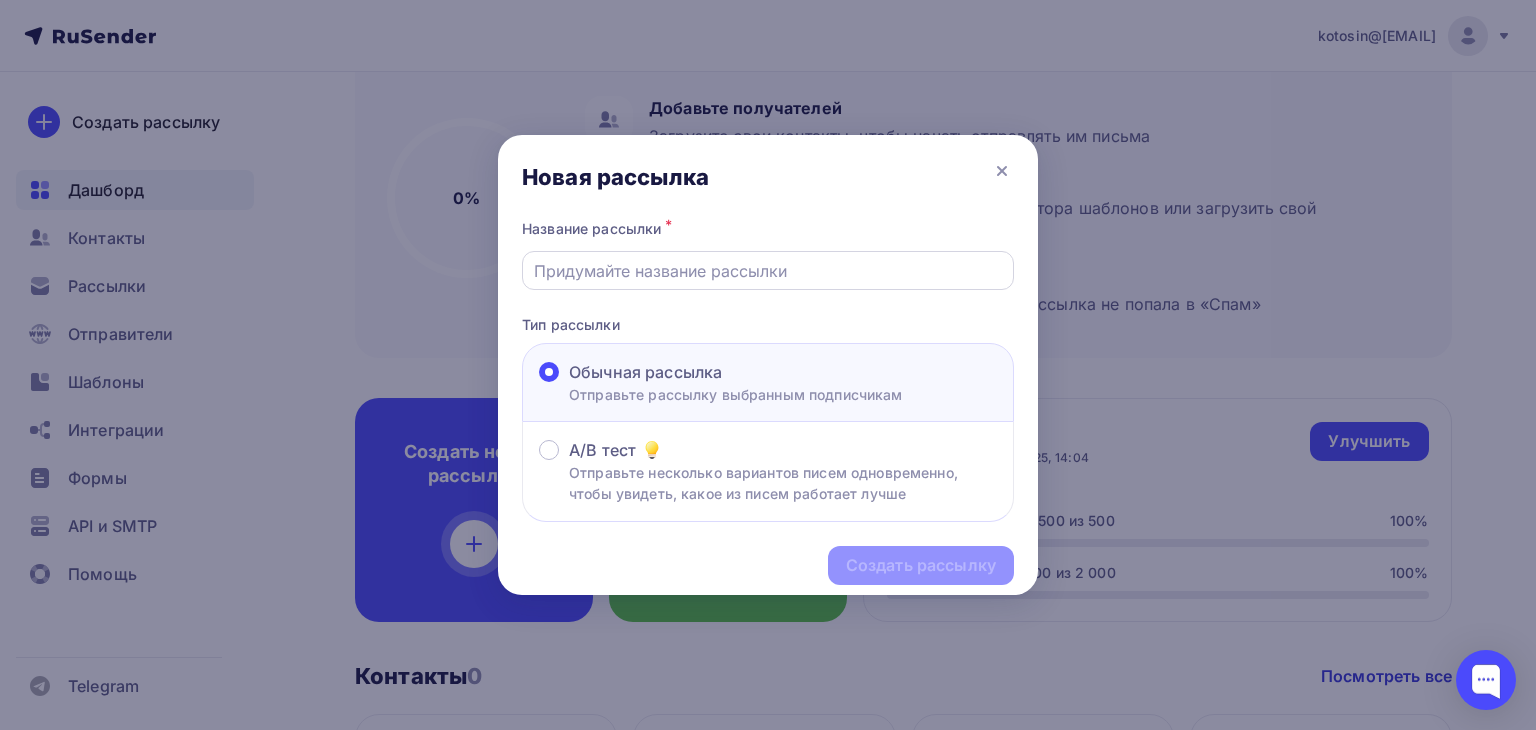 click at bounding box center (768, 271) 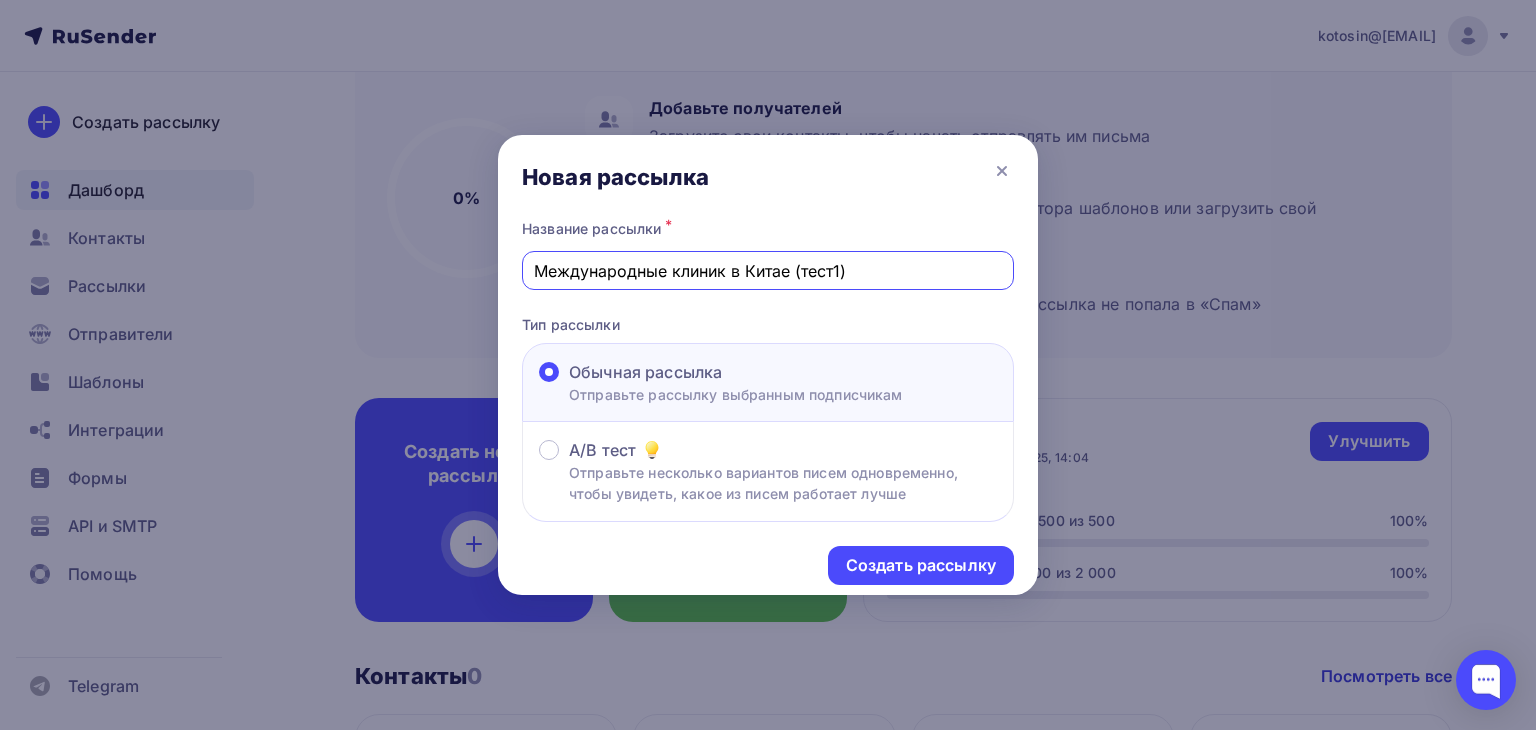 type on "Международные клиник в Китае (тест1)" 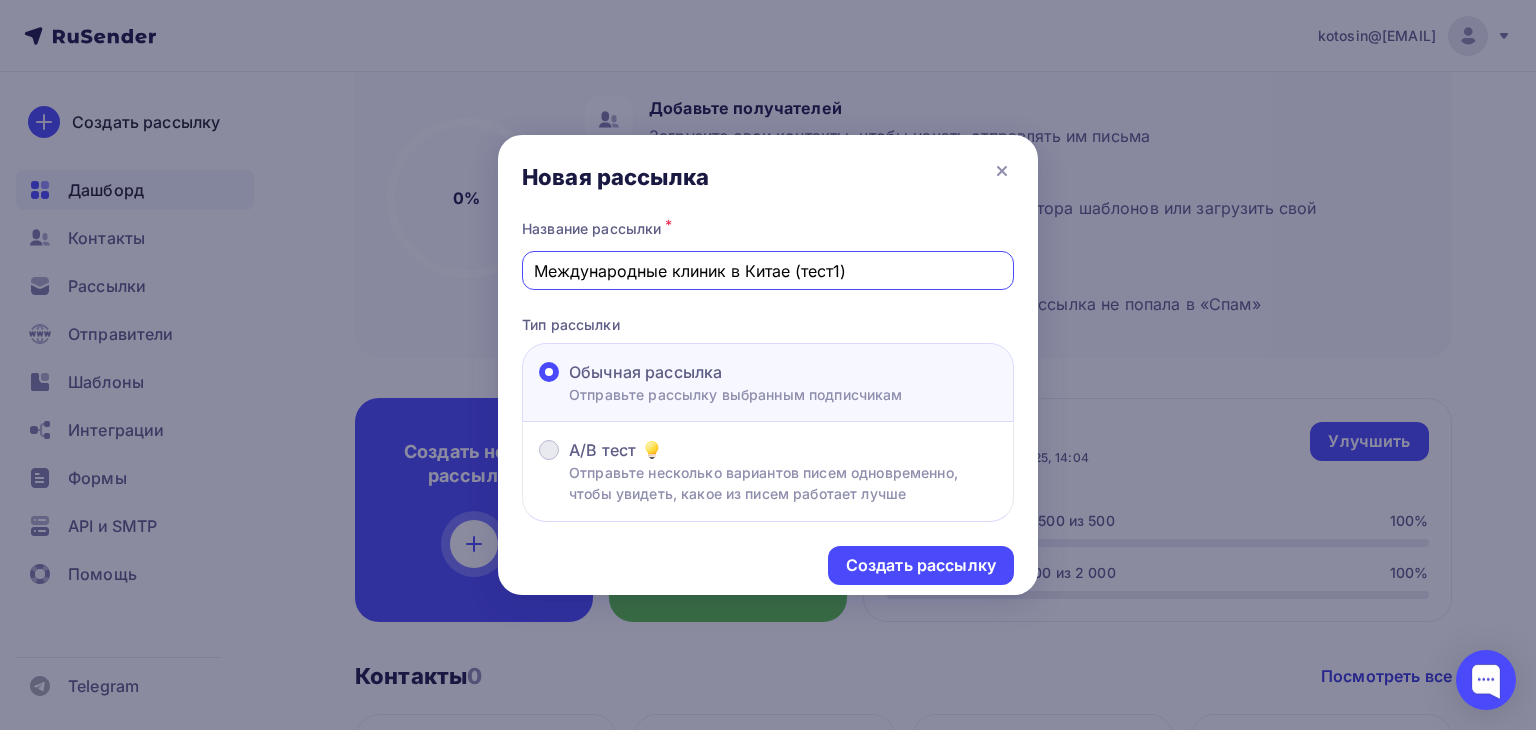 click on "Отправьте несколько вариантов писем одновременно, чтобы увидеть, какое из писем работает лучше" at bounding box center [783, 483] 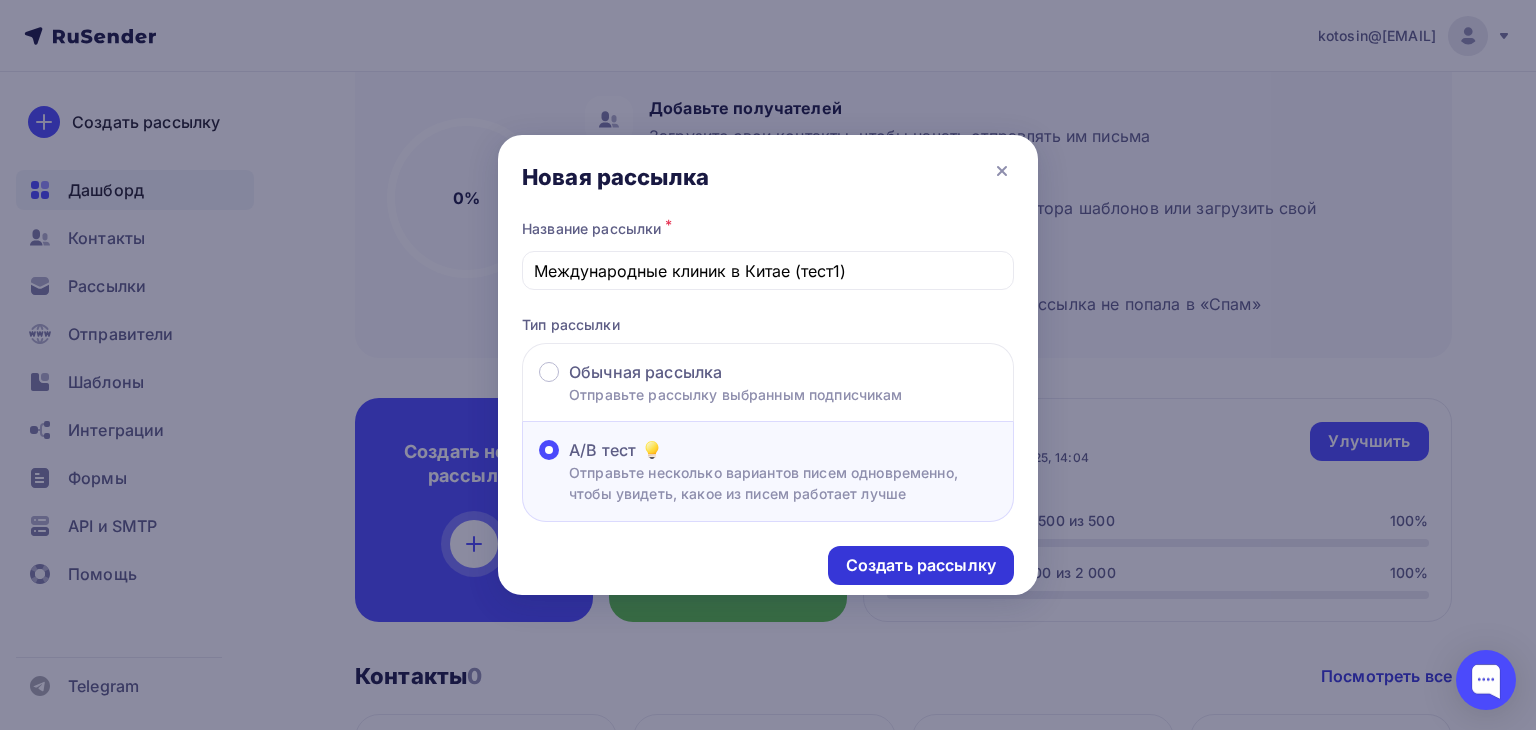 click on "Создать рассылку" at bounding box center (921, 565) 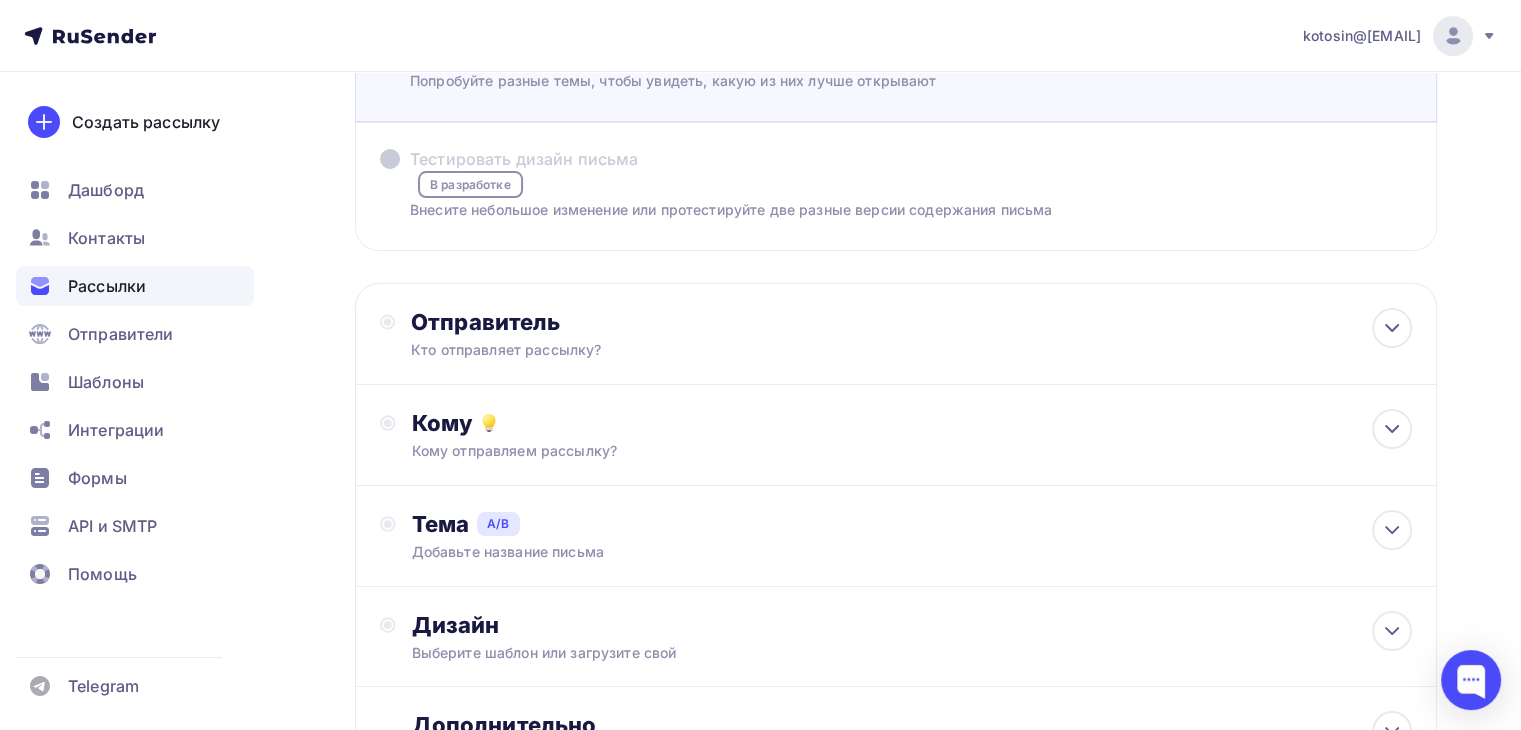 scroll, scrollTop: 200, scrollLeft: 0, axis: vertical 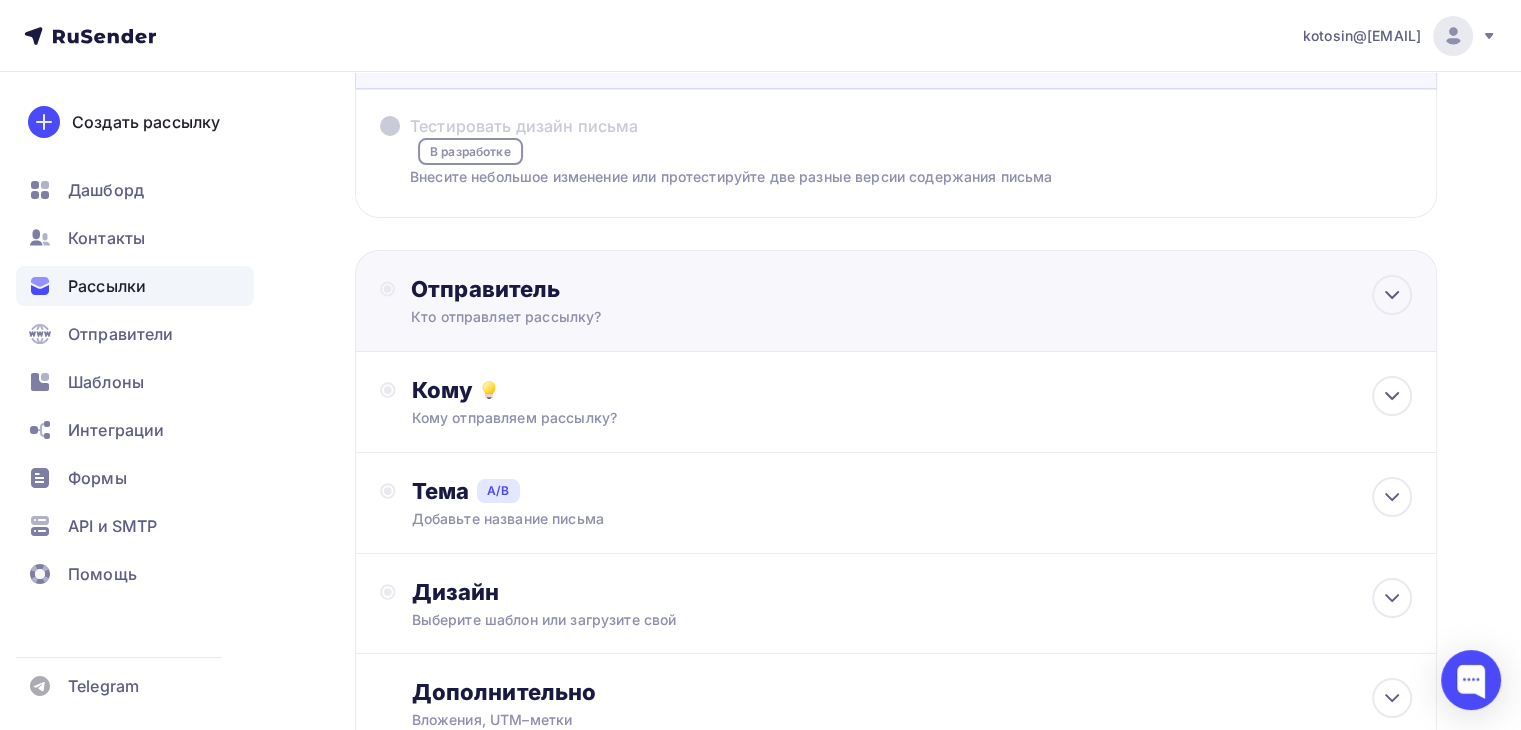 click on "Отправитель
Кто отправляет рассылку?
Email  *
Нет отправителей
Добавить отправителя
Для создания рассылки необходимо
добавить отправителя   Имя                 Сохранить
Предпросмотр может отличаться  в зависимости от почтового клиента
Тема для рассылки
Предпросмотр текста
12:45" at bounding box center [896, 301] 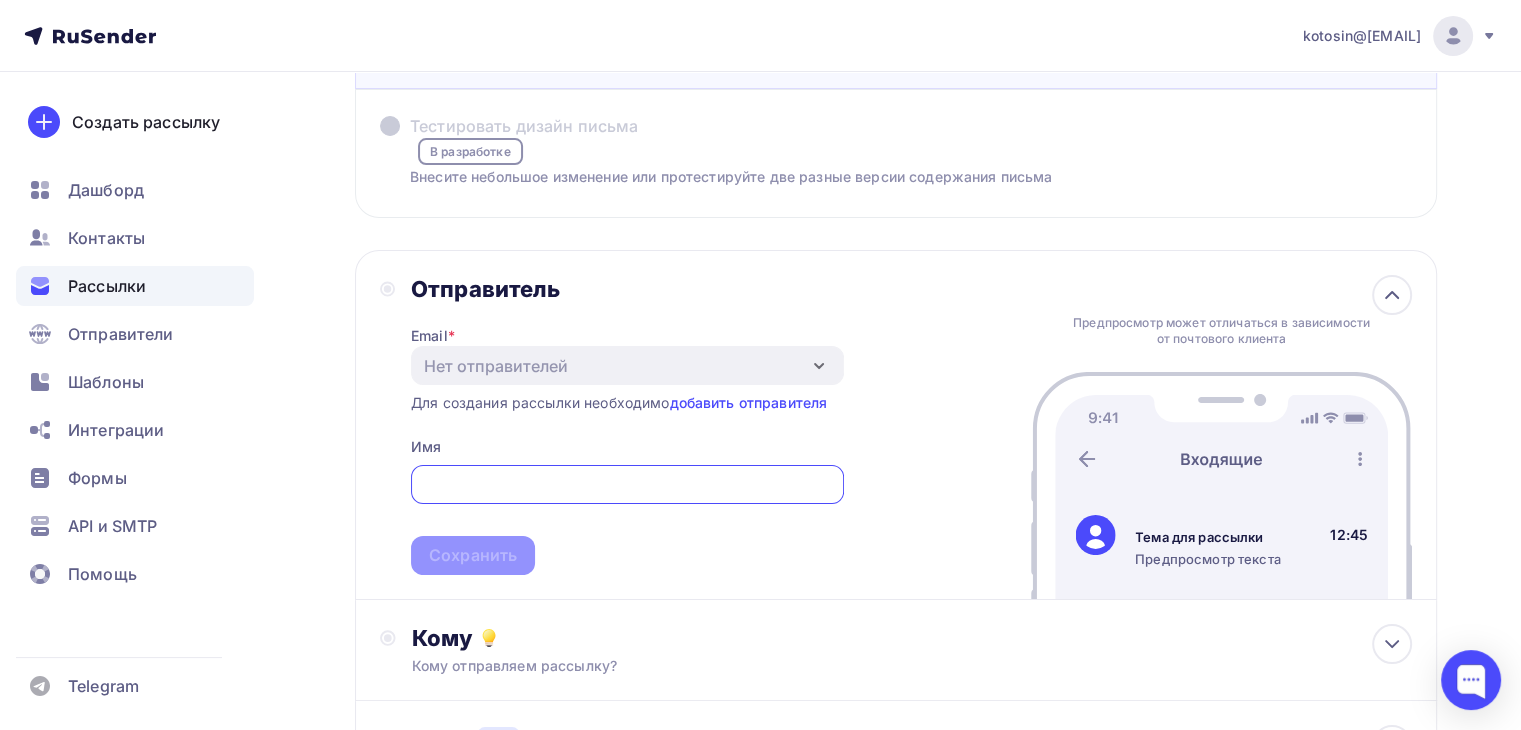 scroll, scrollTop: 0, scrollLeft: 0, axis: both 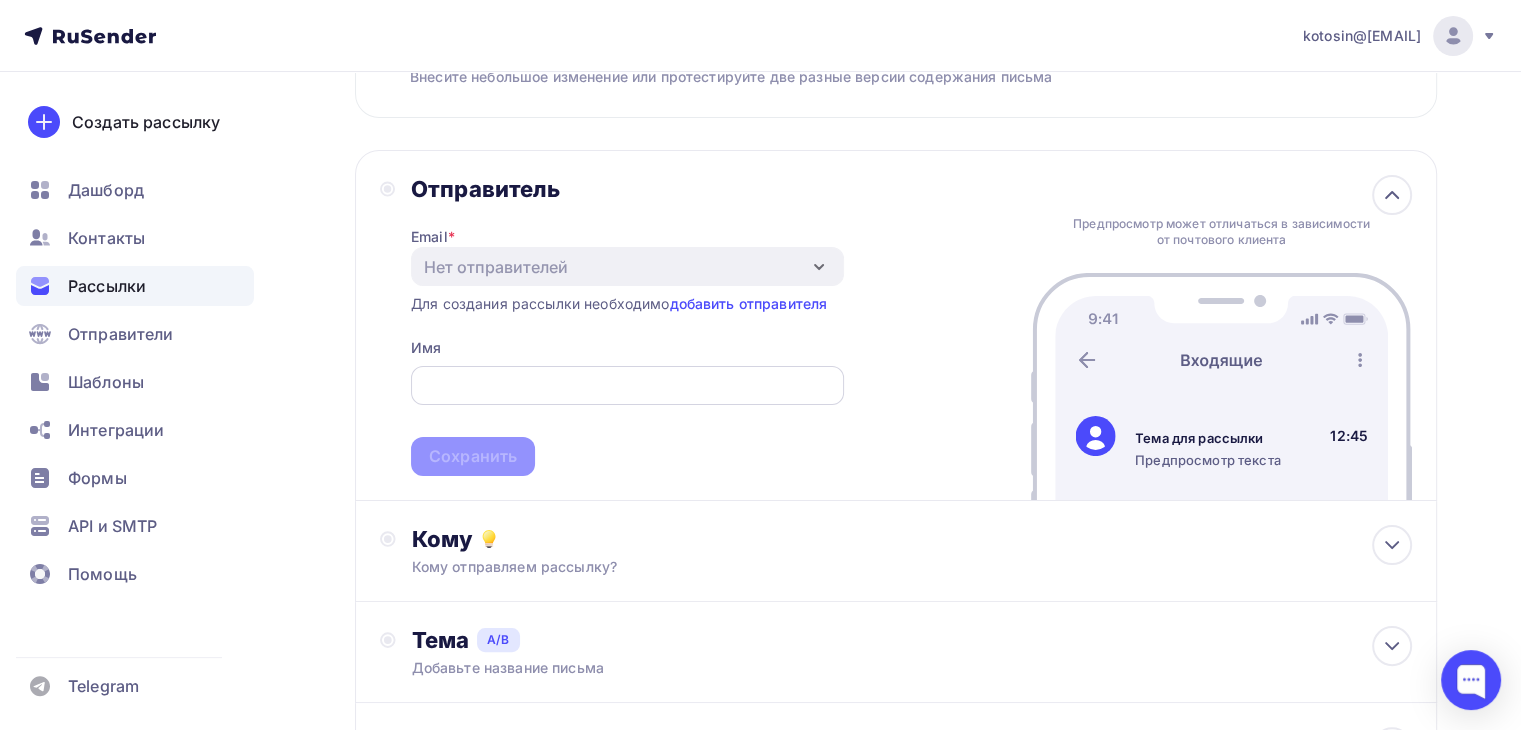 click on "Тестировать тему письма           Попробуйте разные темы, чтобы увидеть, какую из них лучше открывают" at bounding box center (627, 386) 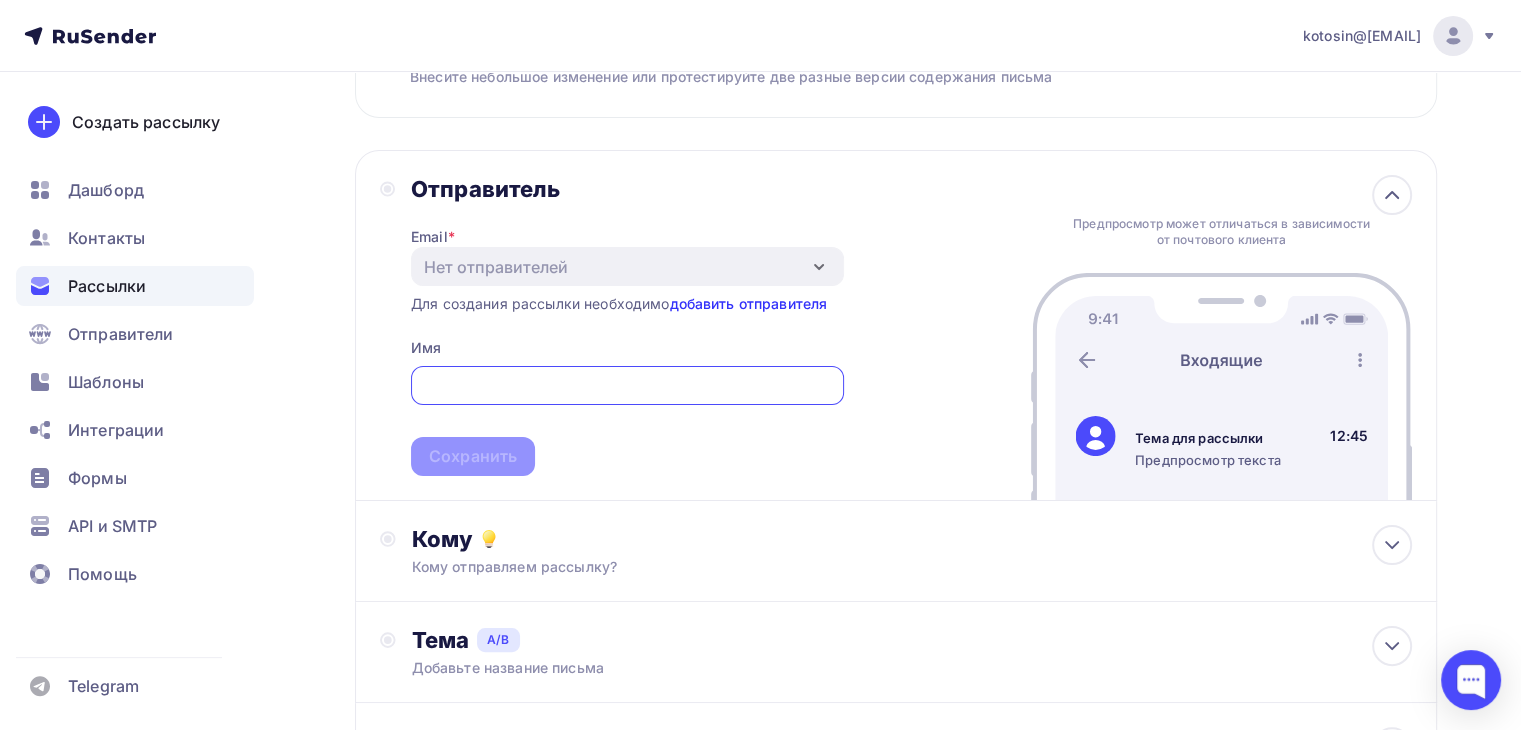 click on "добавить отправителя" at bounding box center [748, 303] 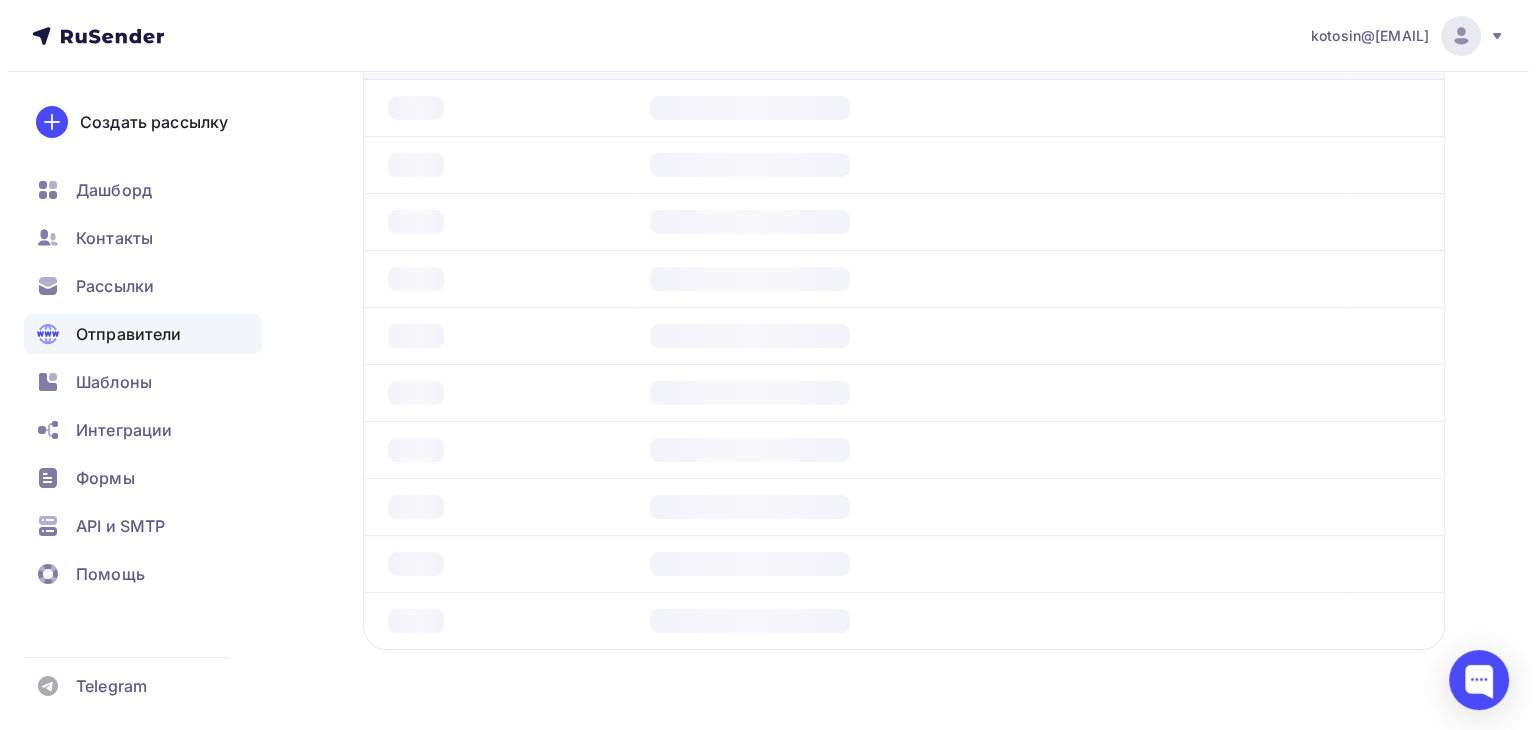 scroll, scrollTop: 0, scrollLeft: 0, axis: both 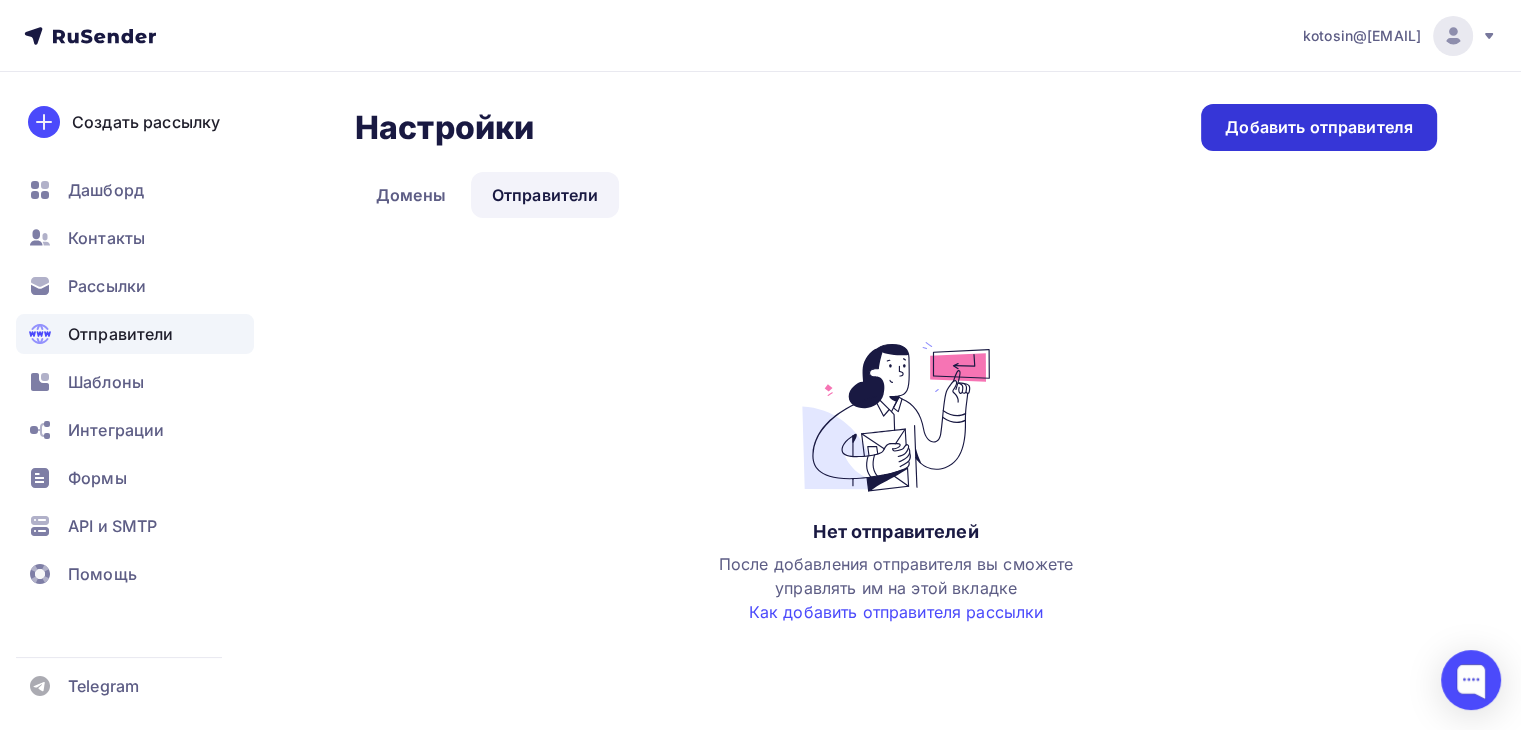 click on "Добавить отправителя" at bounding box center (1319, 127) 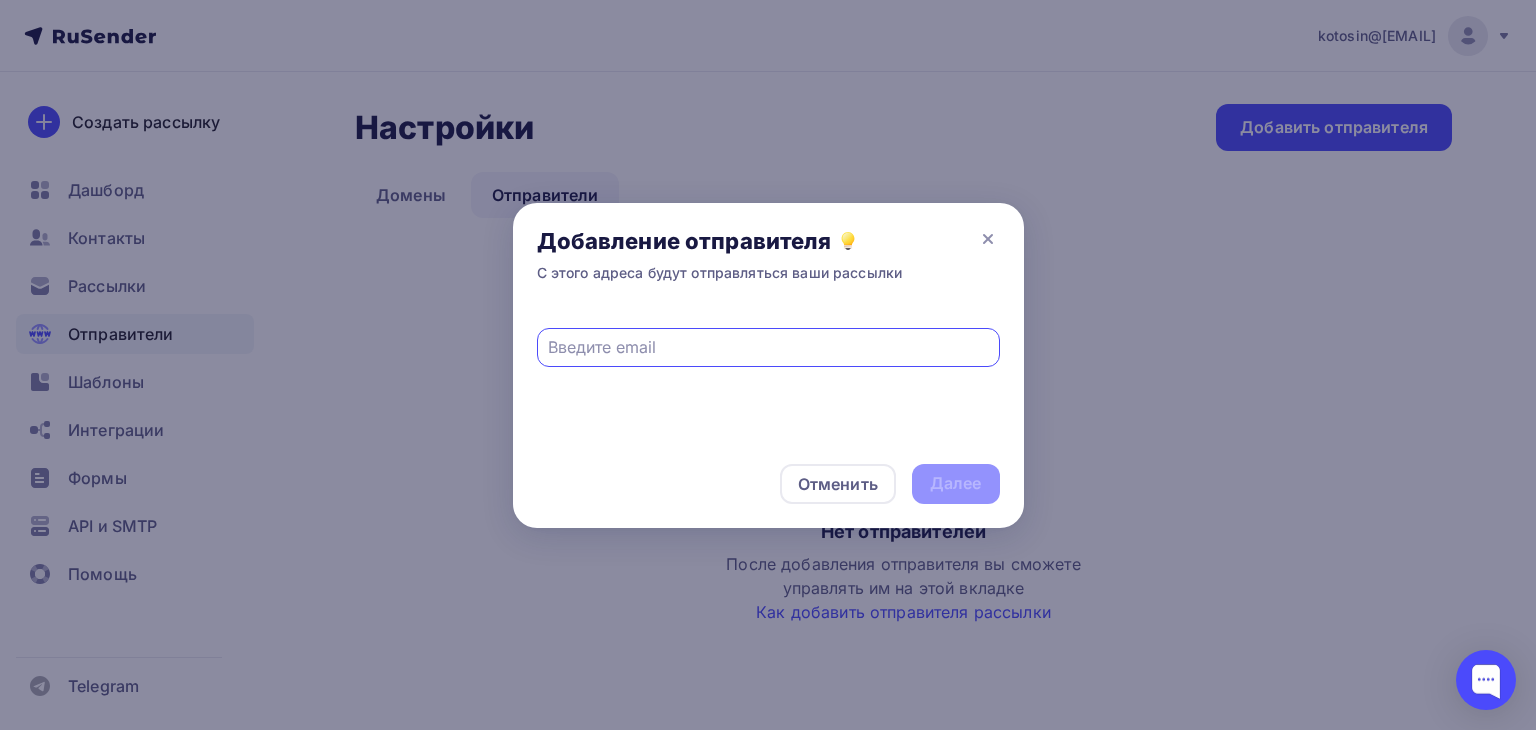 click at bounding box center [768, 347] 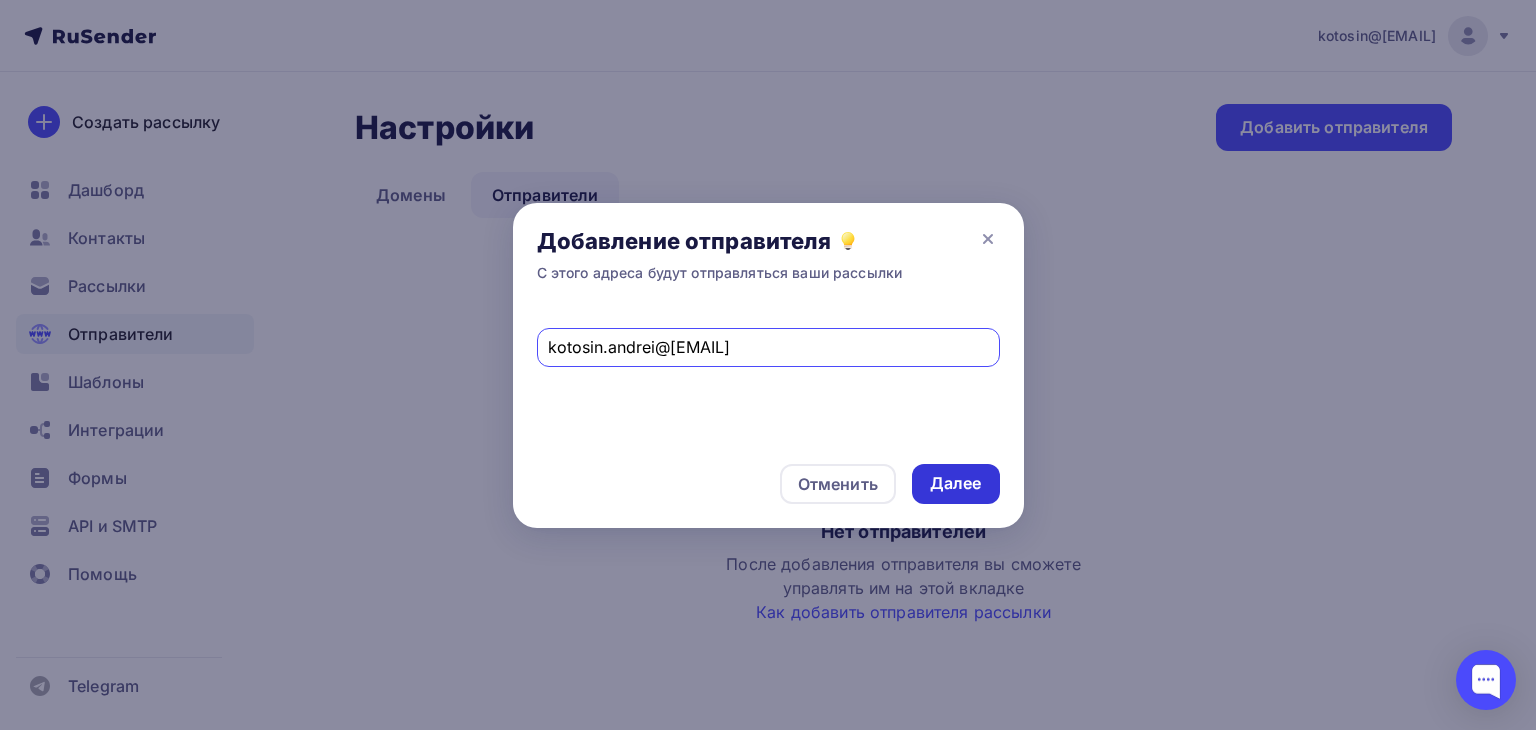 type on "kotosin.andrei@[EMAIL]" 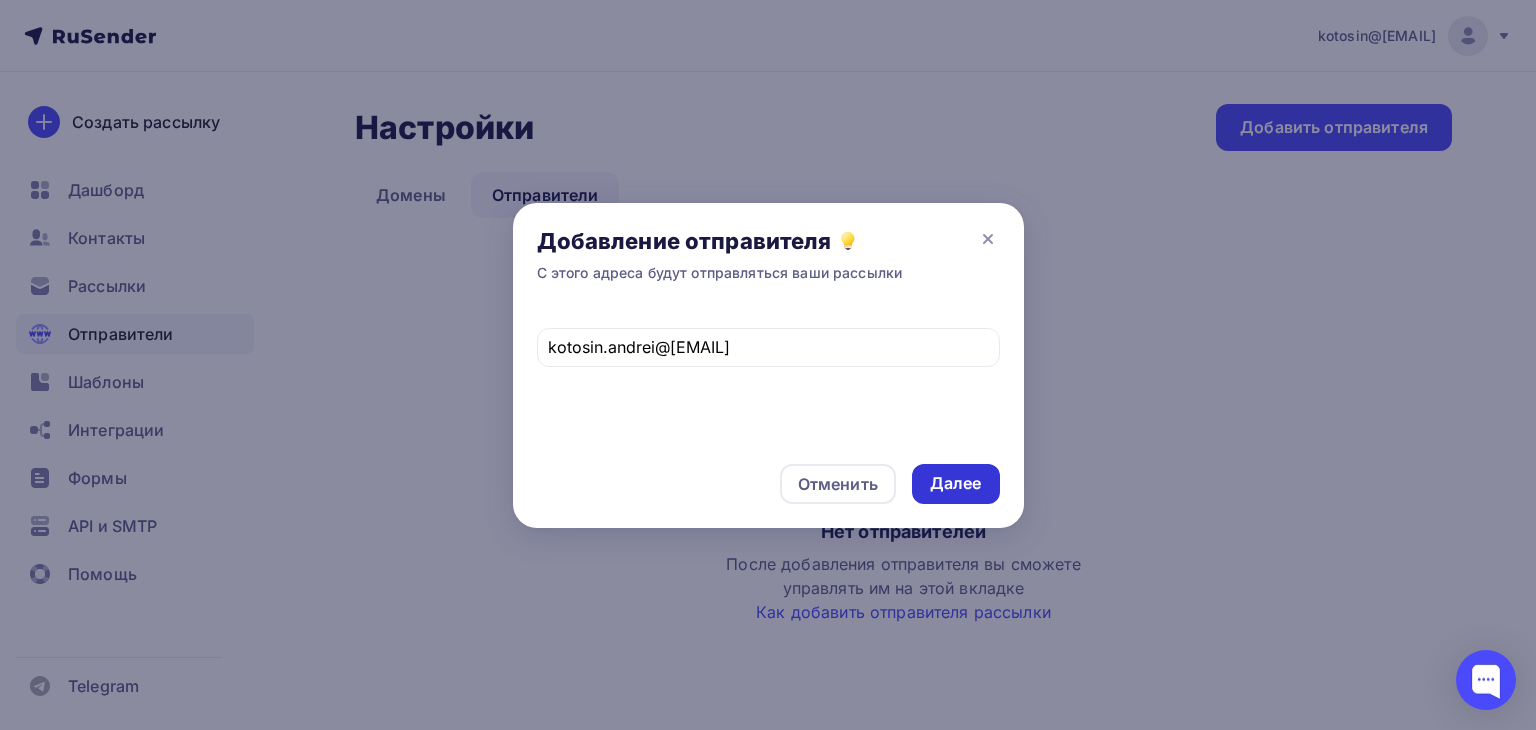 click on "Далее" at bounding box center (956, 484) 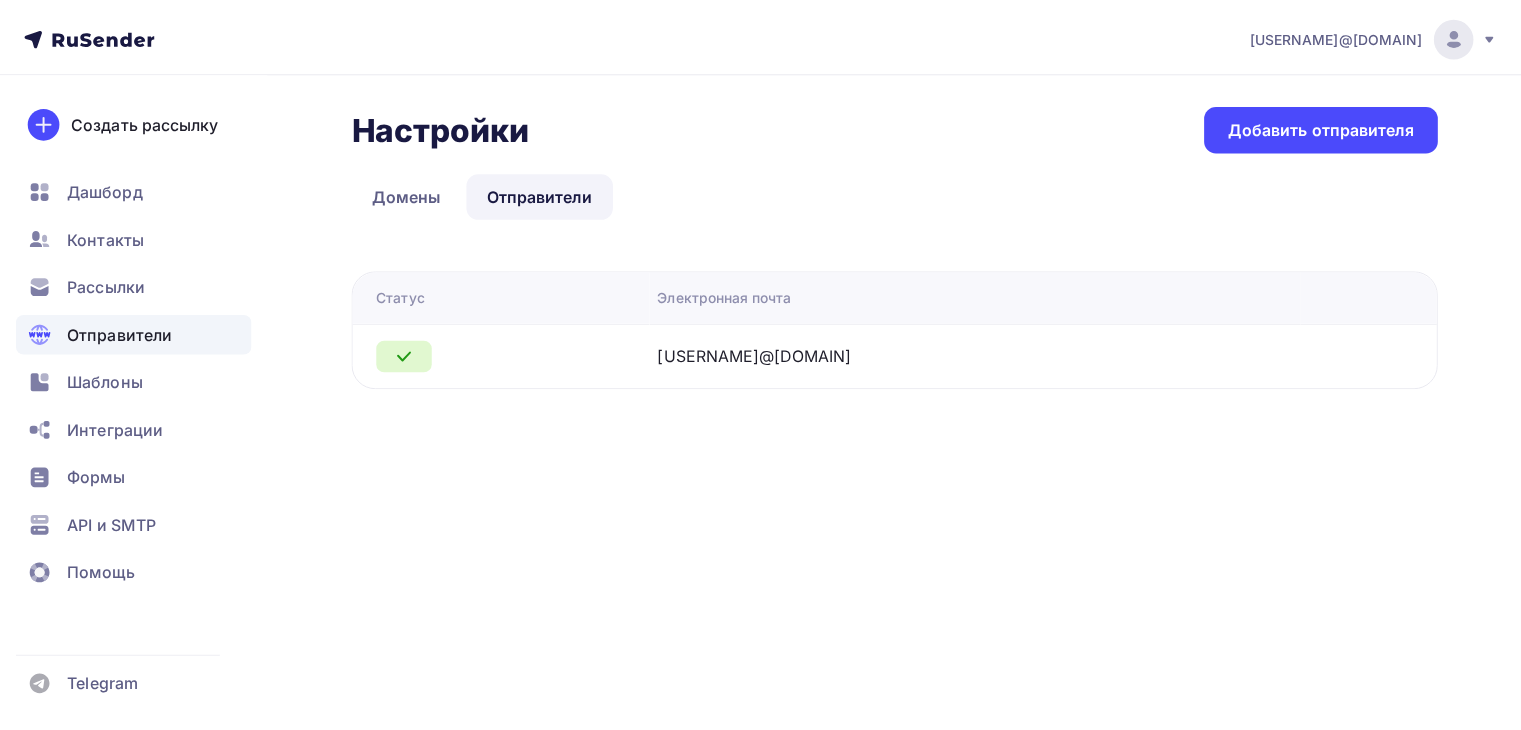 scroll, scrollTop: 0, scrollLeft: 0, axis: both 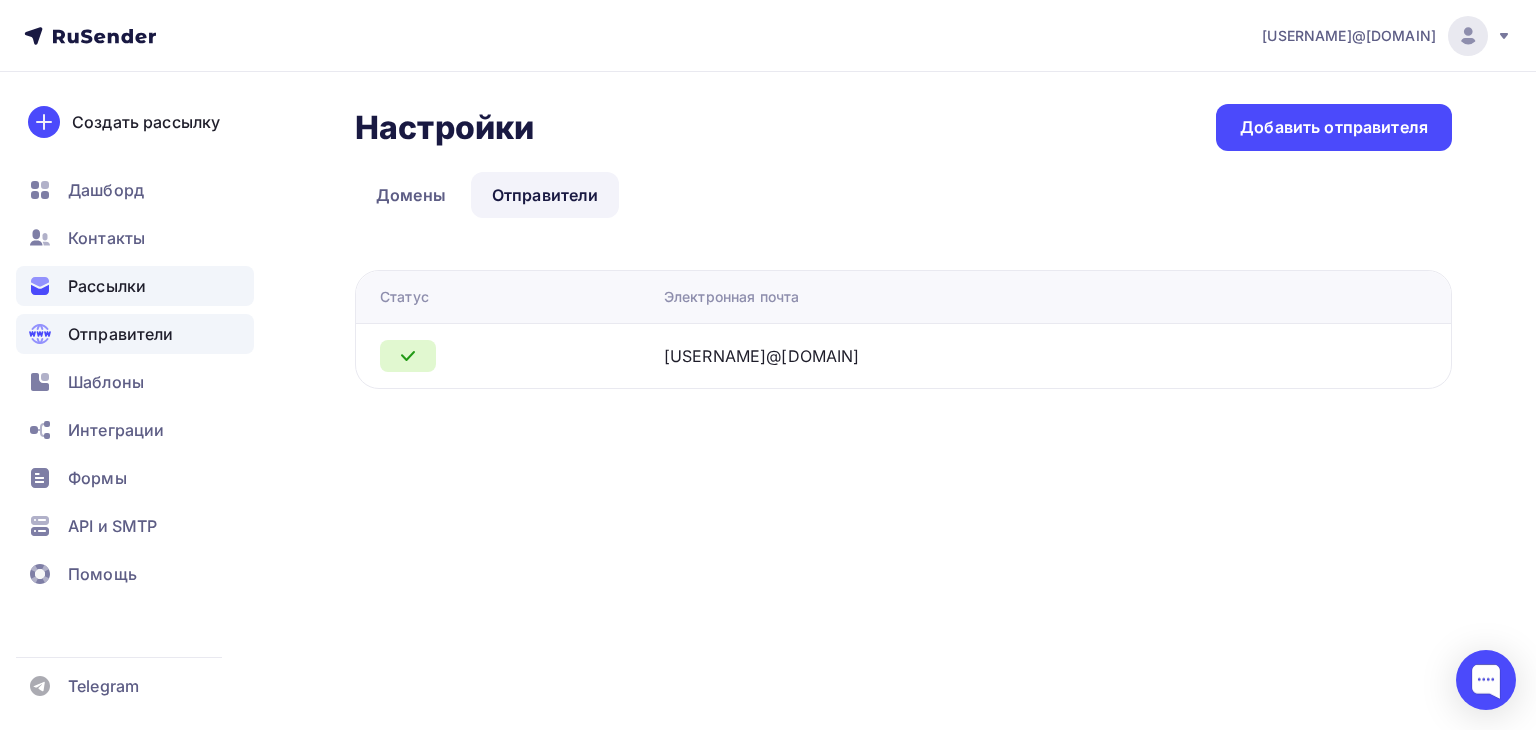 click on "Рассылки" at bounding box center [107, 286] 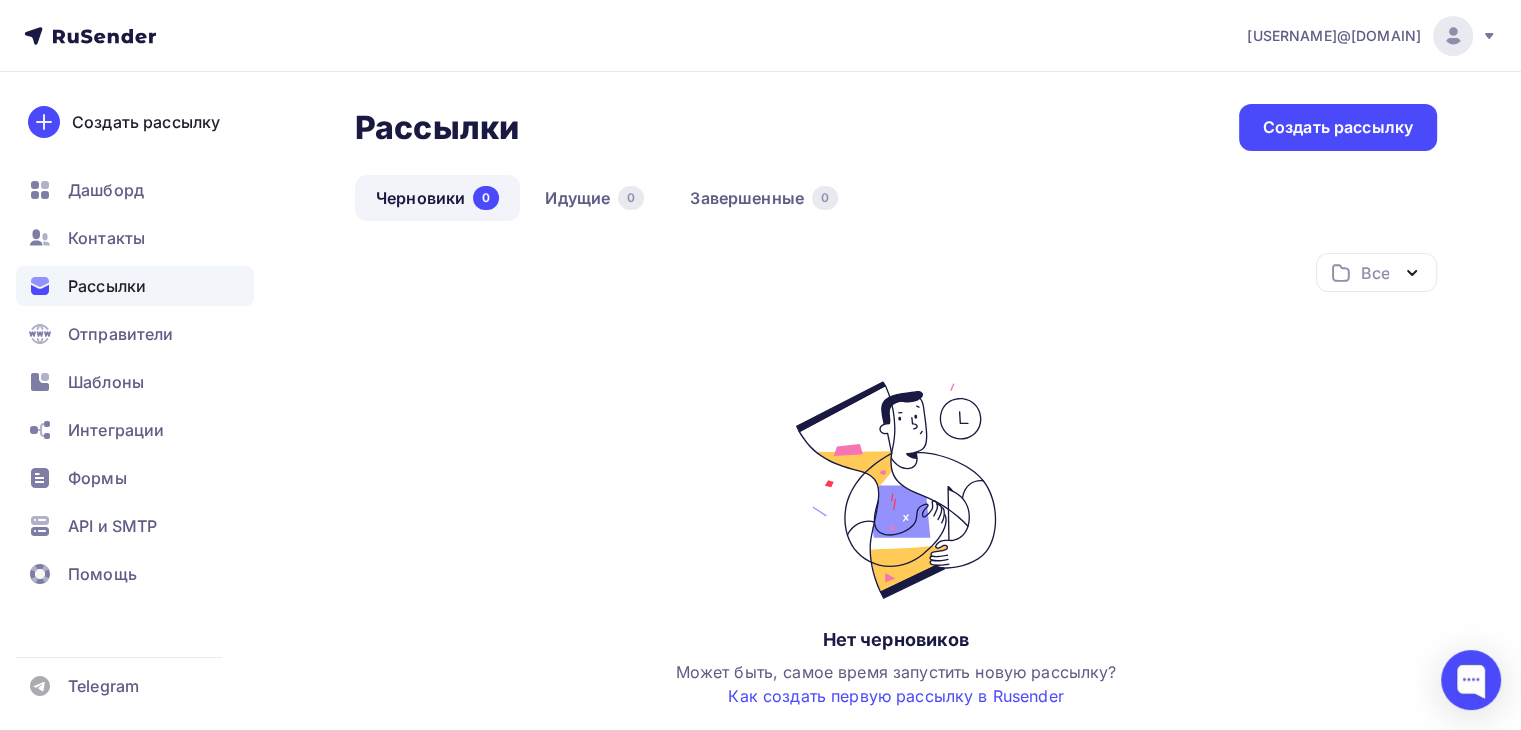 click 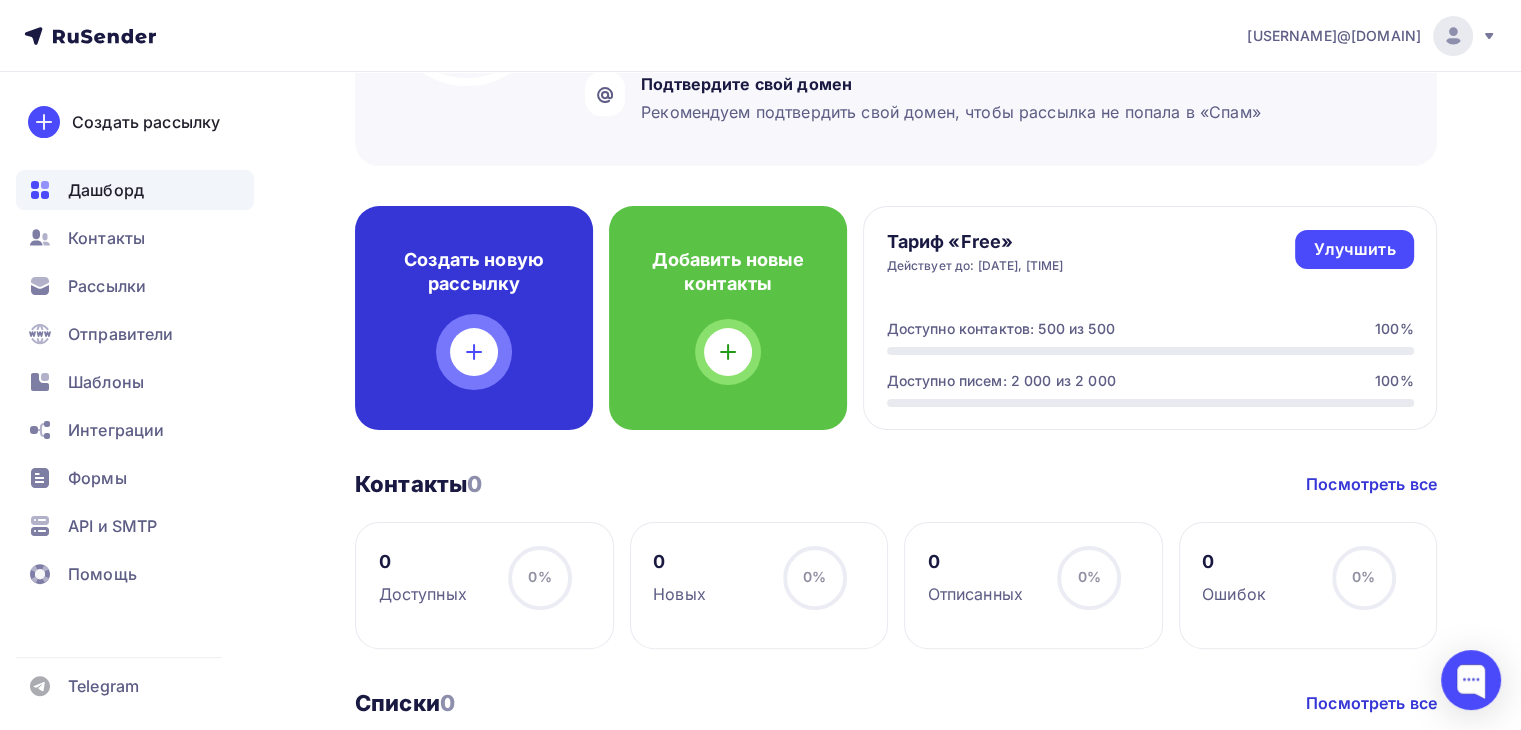 scroll, scrollTop: 400, scrollLeft: 0, axis: vertical 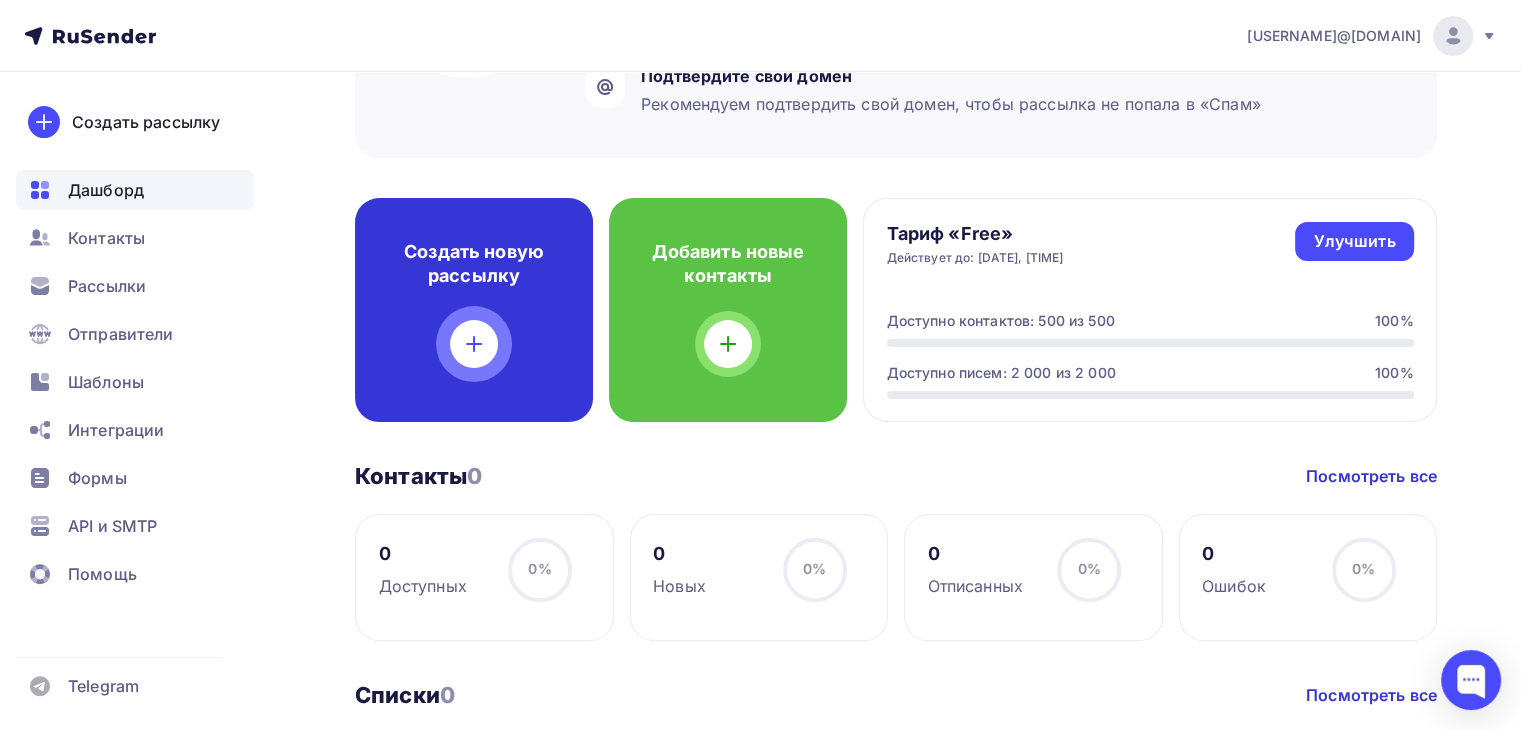 click on "Создать новую рассылку" at bounding box center (474, 310) 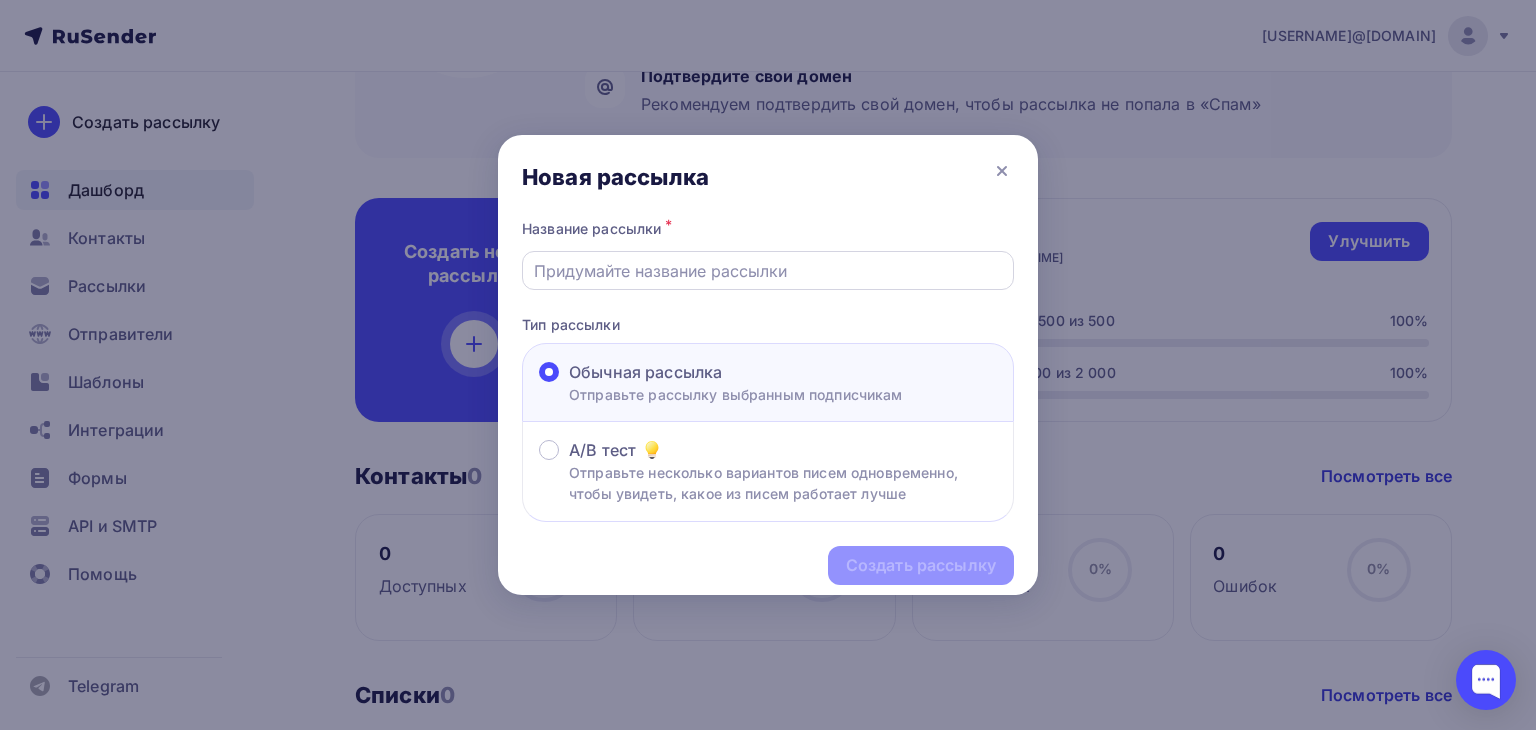 click at bounding box center (768, 271) 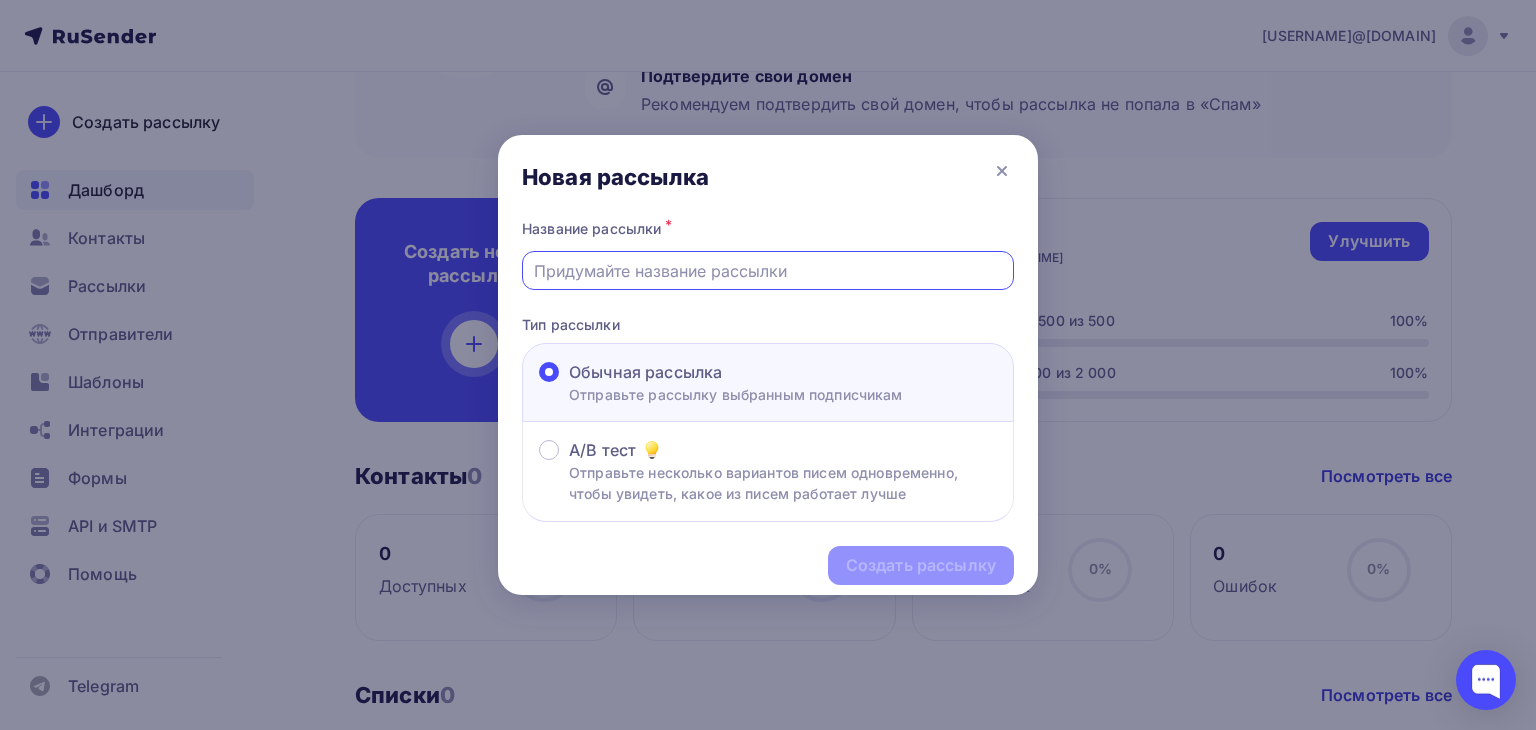 type on "Международные клиник в [COUNTRY] (тест1)" 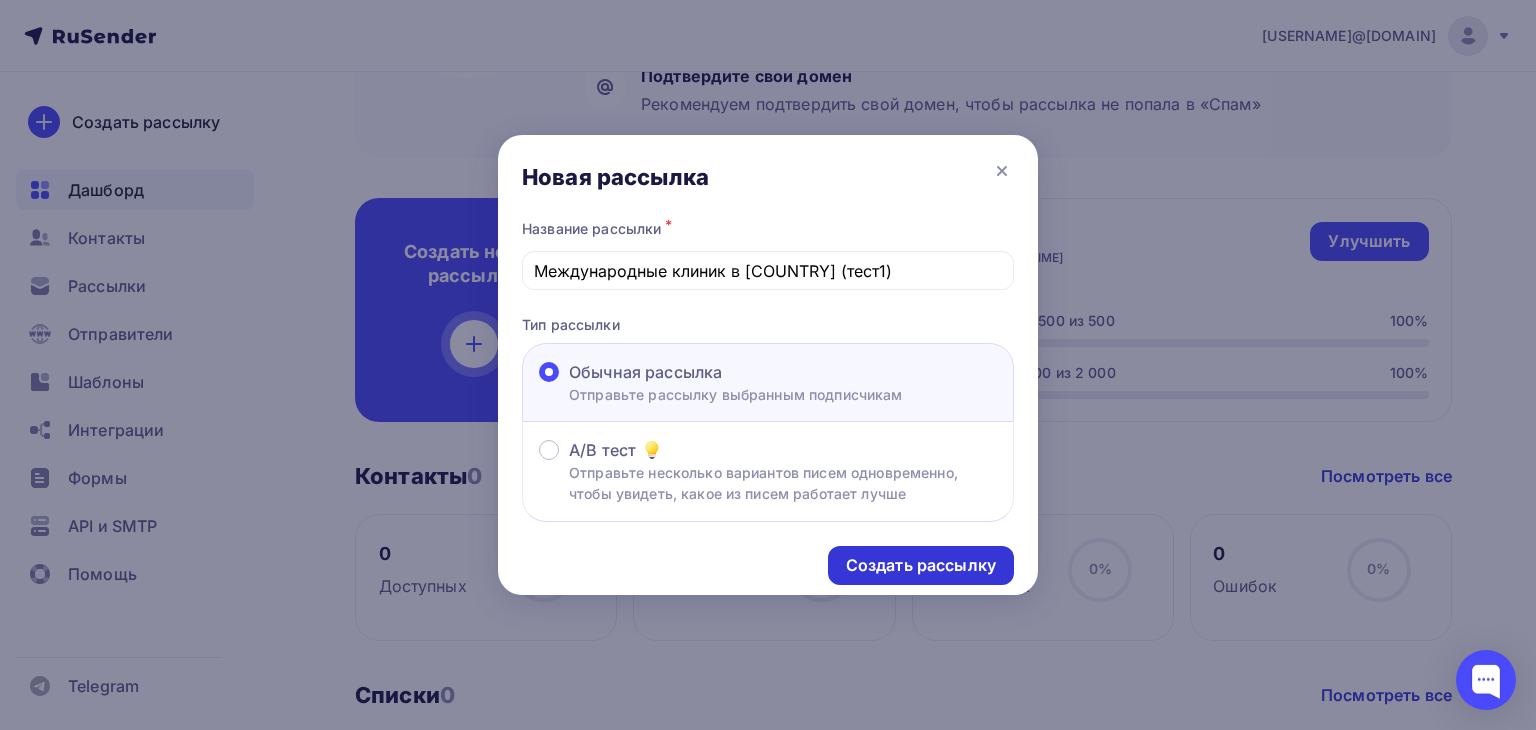 click on "Создать рассылку" at bounding box center [921, 565] 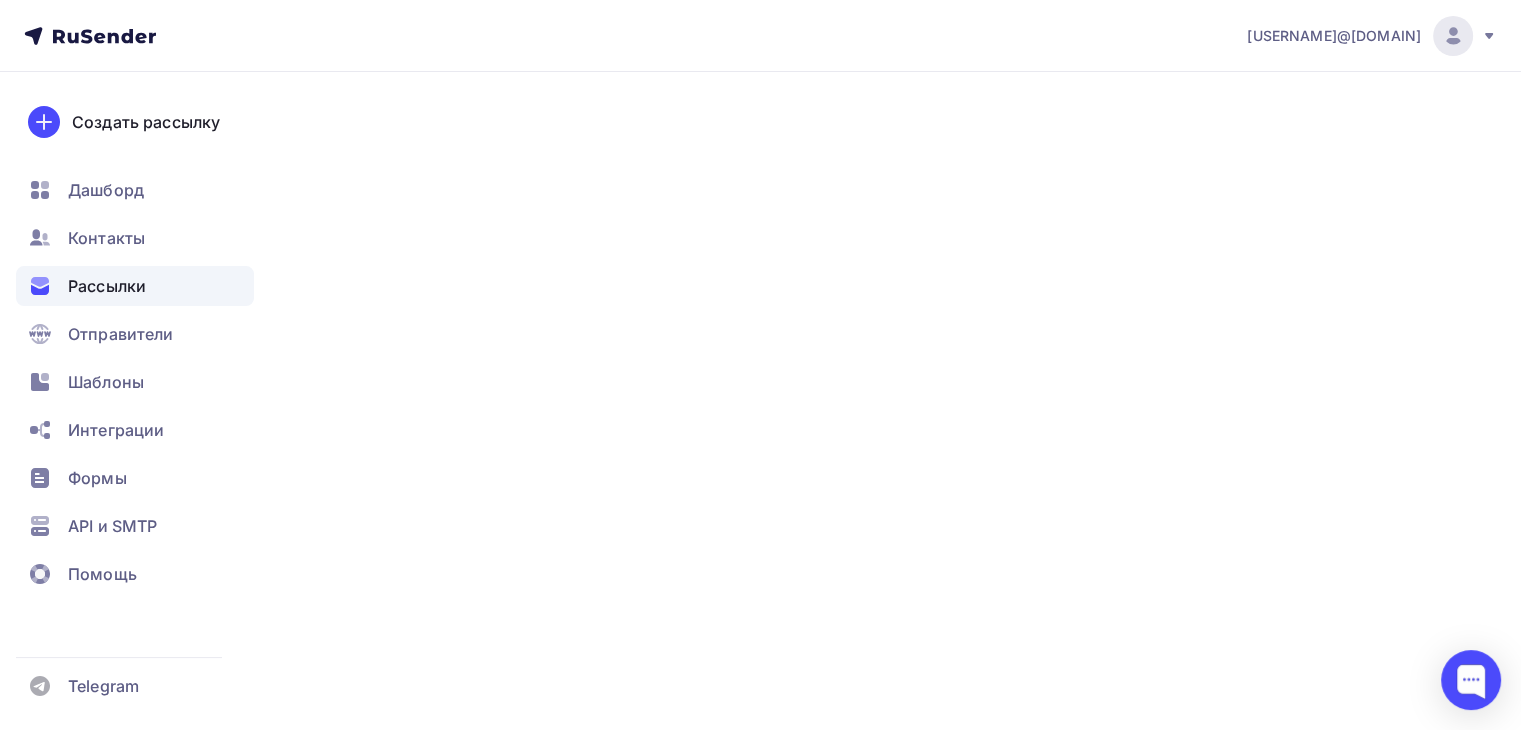 scroll, scrollTop: 0, scrollLeft: 0, axis: both 